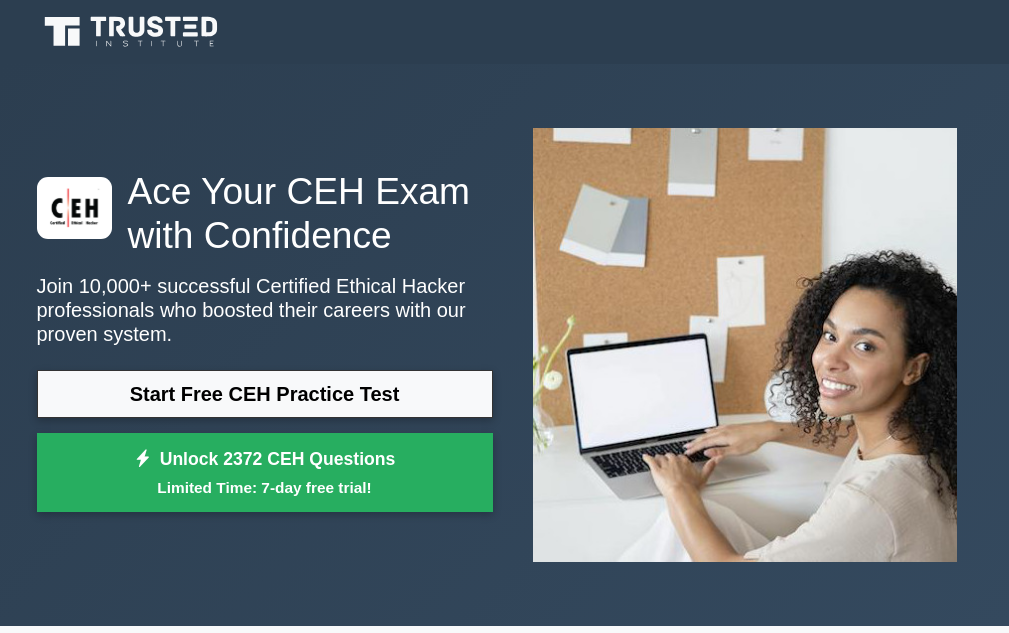 scroll, scrollTop: 0, scrollLeft: 0, axis: both 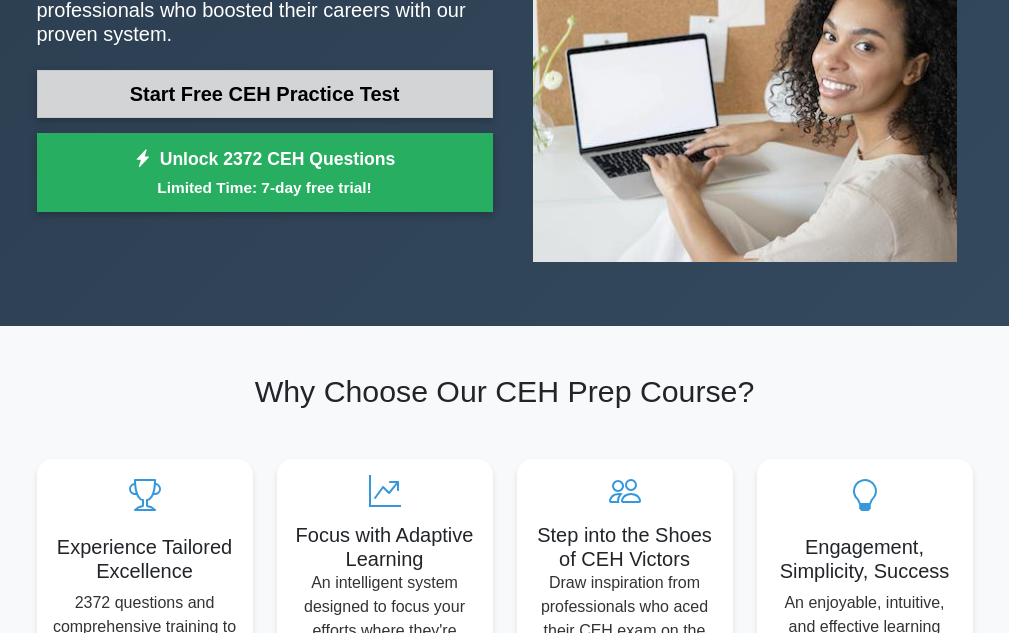 click on "Start Free CEH Practice Test" at bounding box center (265, 94) 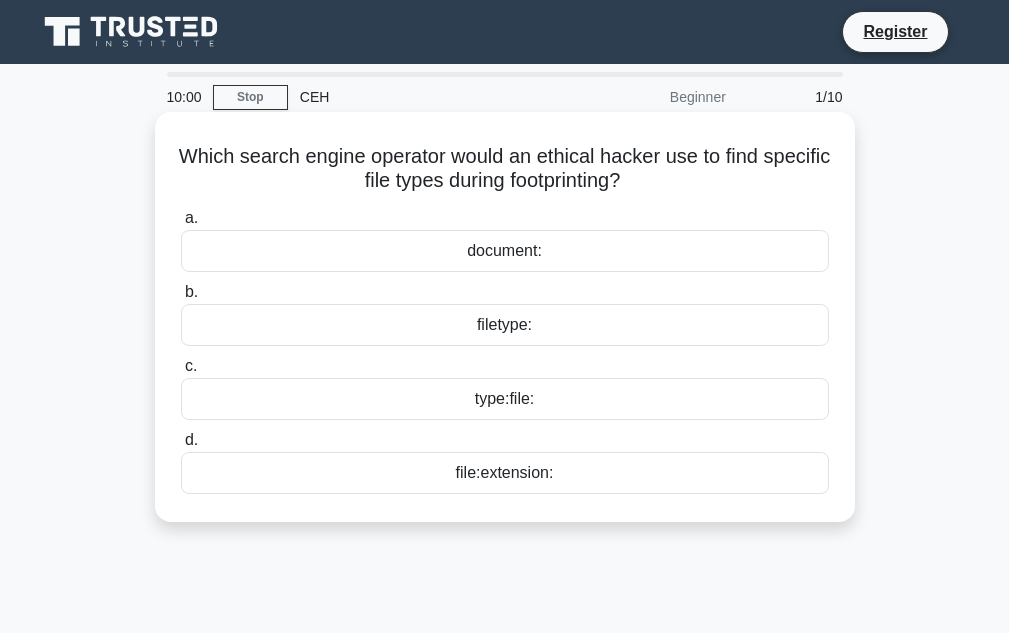 scroll, scrollTop: 0, scrollLeft: 0, axis: both 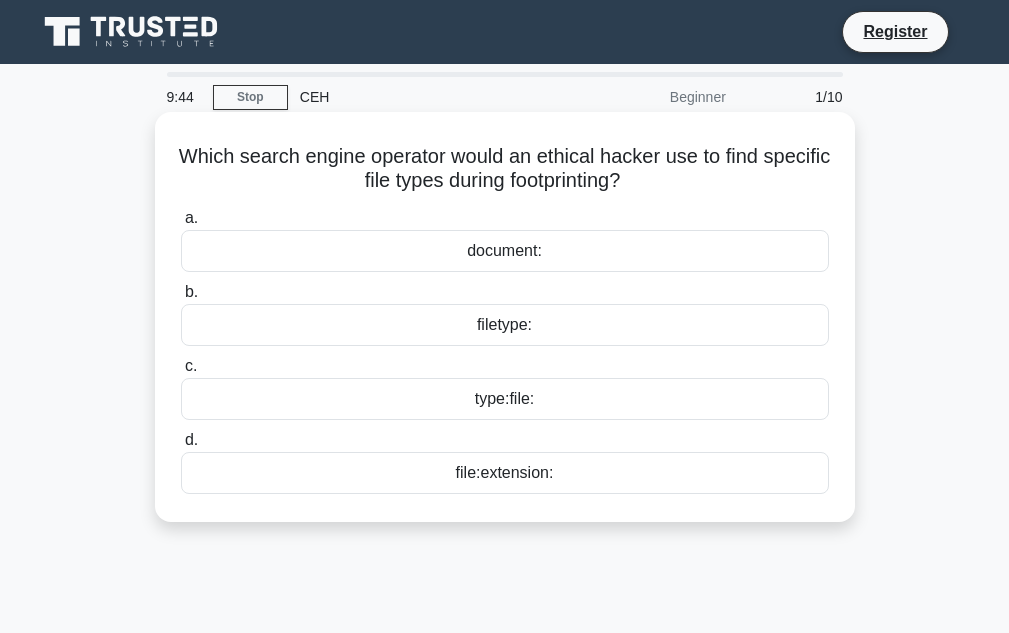 click on "filetype:" at bounding box center [505, 325] 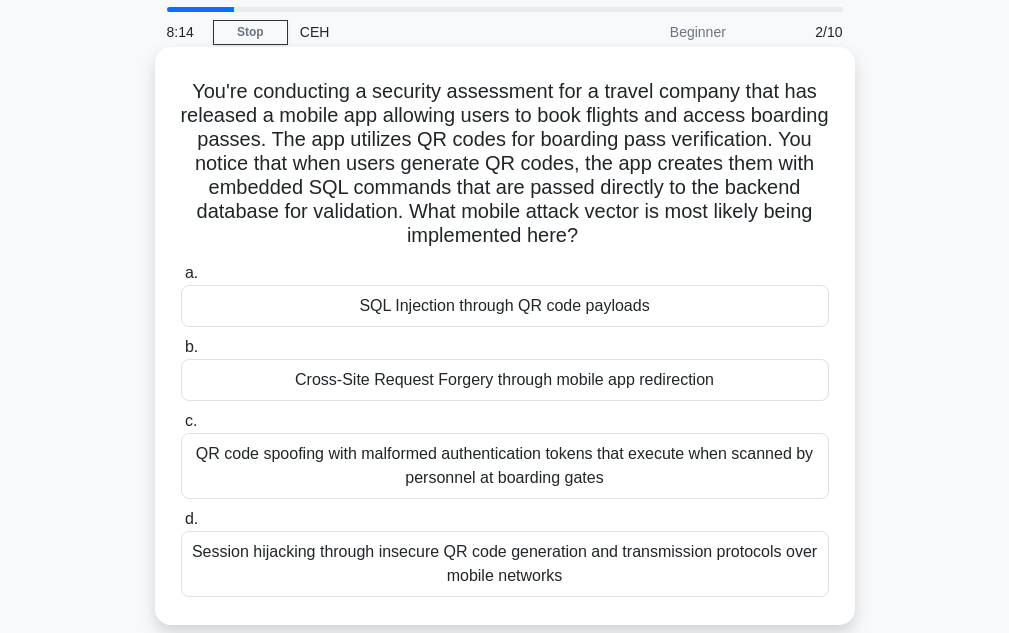 scroll, scrollTop: 100, scrollLeft: 0, axis: vertical 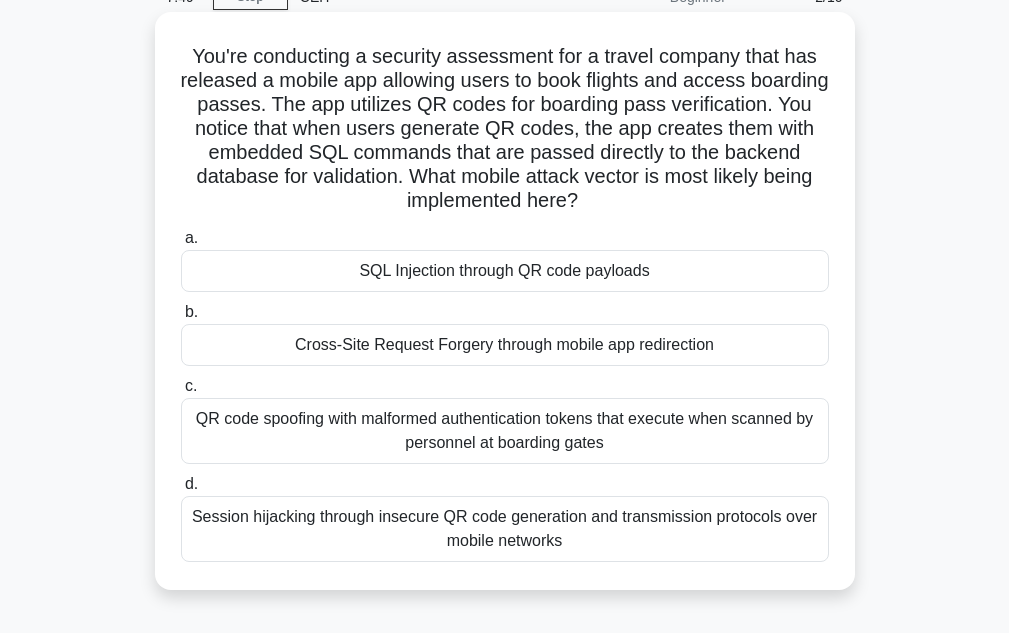 click on "Session hijacking through insecure QR code generation and transmission protocols over mobile networks" at bounding box center [505, 529] 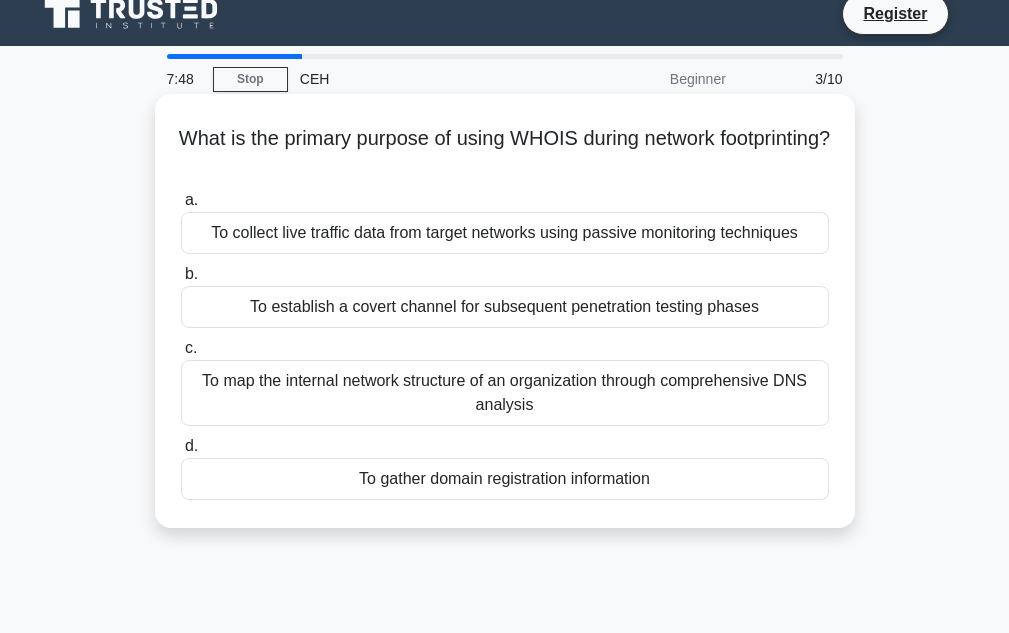 scroll, scrollTop: 0, scrollLeft: 0, axis: both 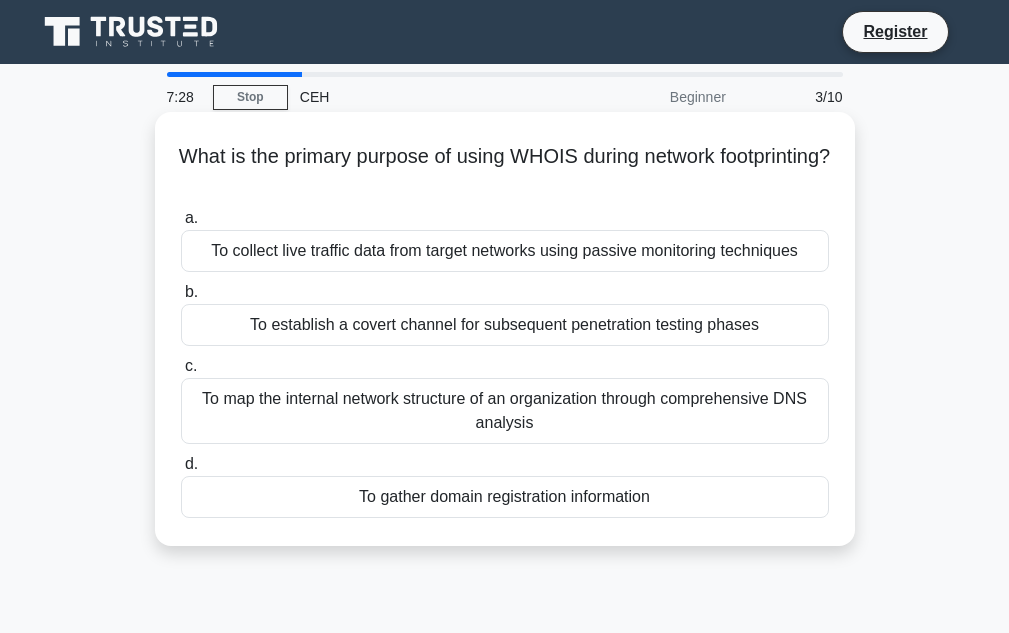 click on "To gather domain registration information" at bounding box center (505, 497) 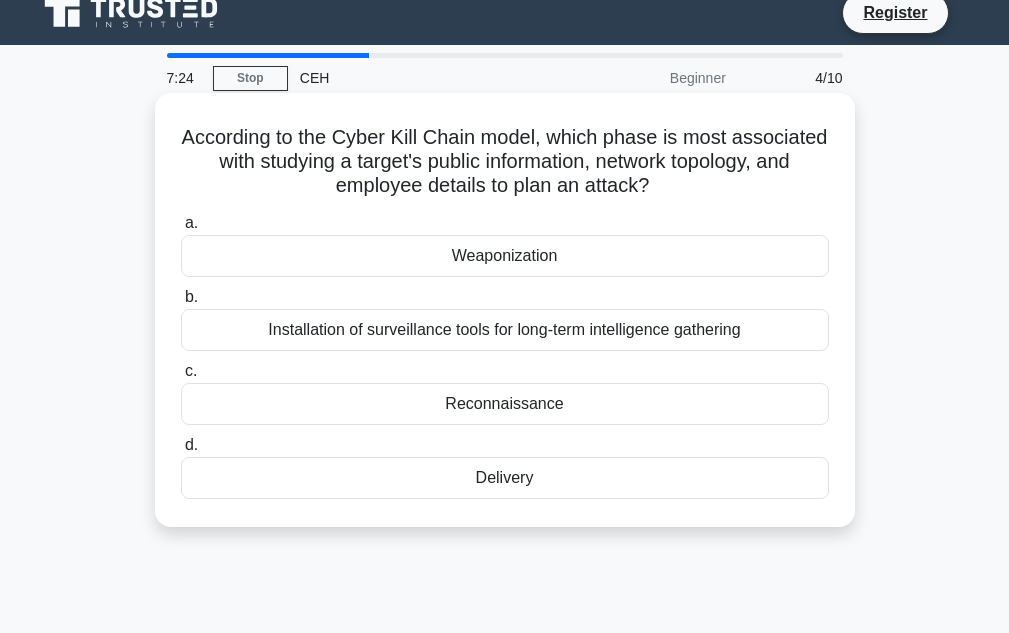 scroll, scrollTop: 0, scrollLeft: 0, axis: both 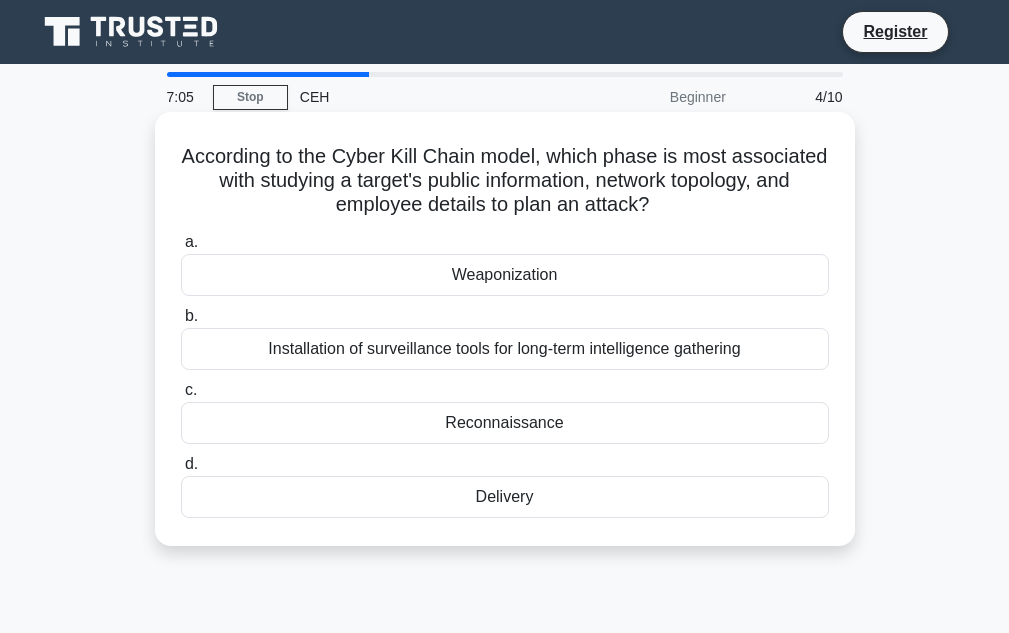 click on "Reconnaissance" at bounding box center [505, 423] 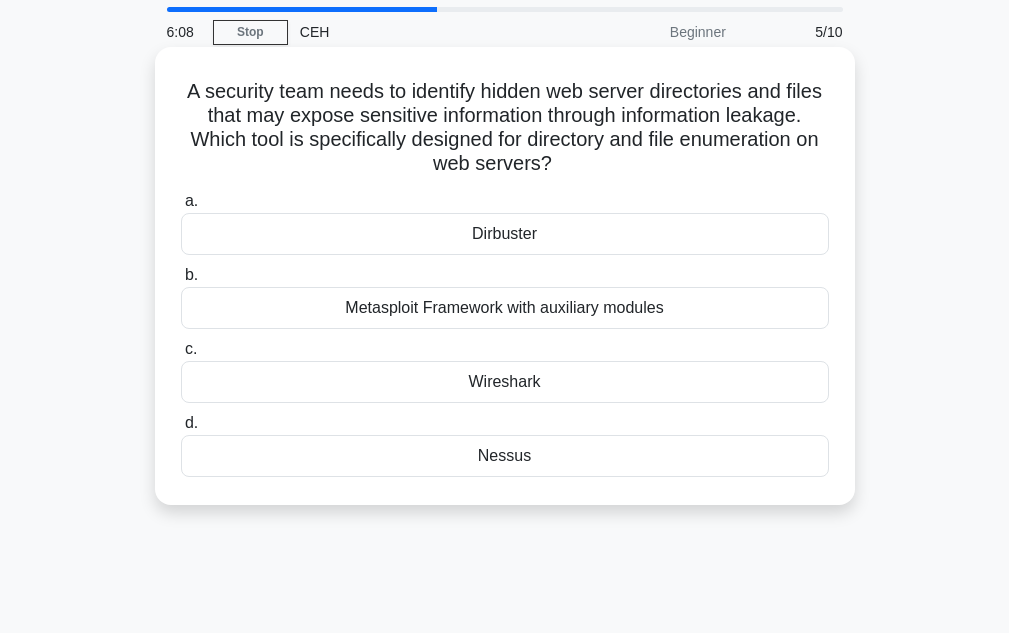 scroll, scrollTop: 100, scrollLeft: 0, axis: vertical 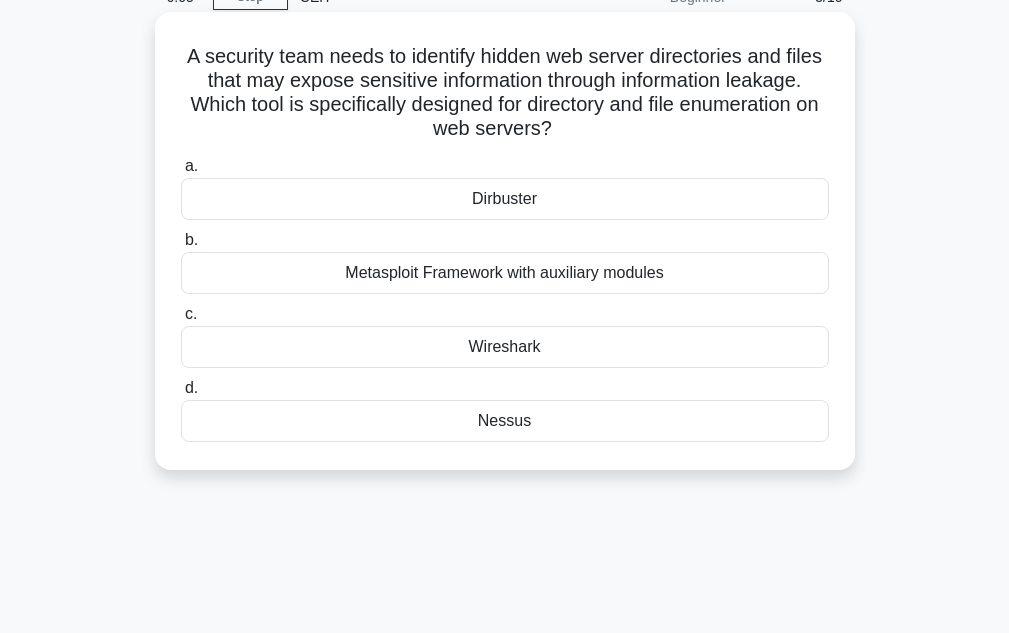 click on "Dirbuster" at bounding box center [505, 199] 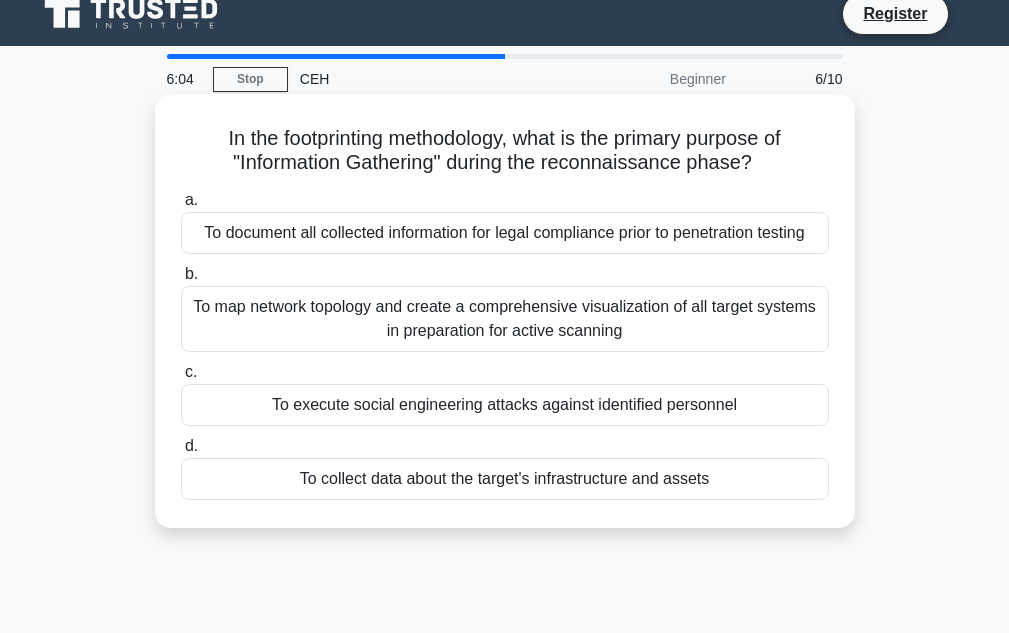 scroll, scrollTop: 0, scrollLeft: 0, axis: both 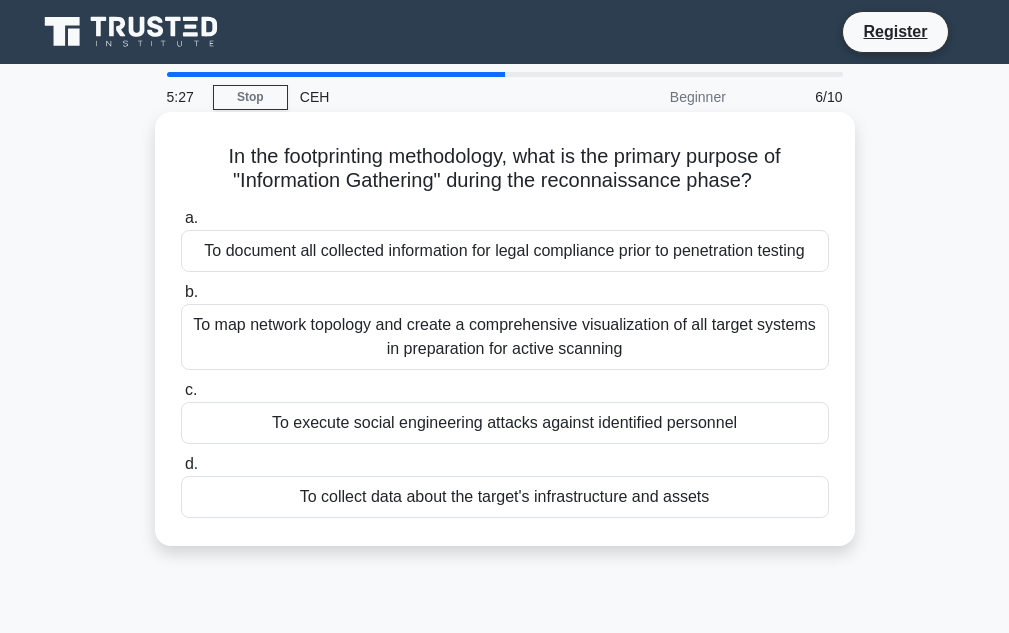 click on "To collect data about the target's infrastructure and assets" at bounding box center [505, 497] 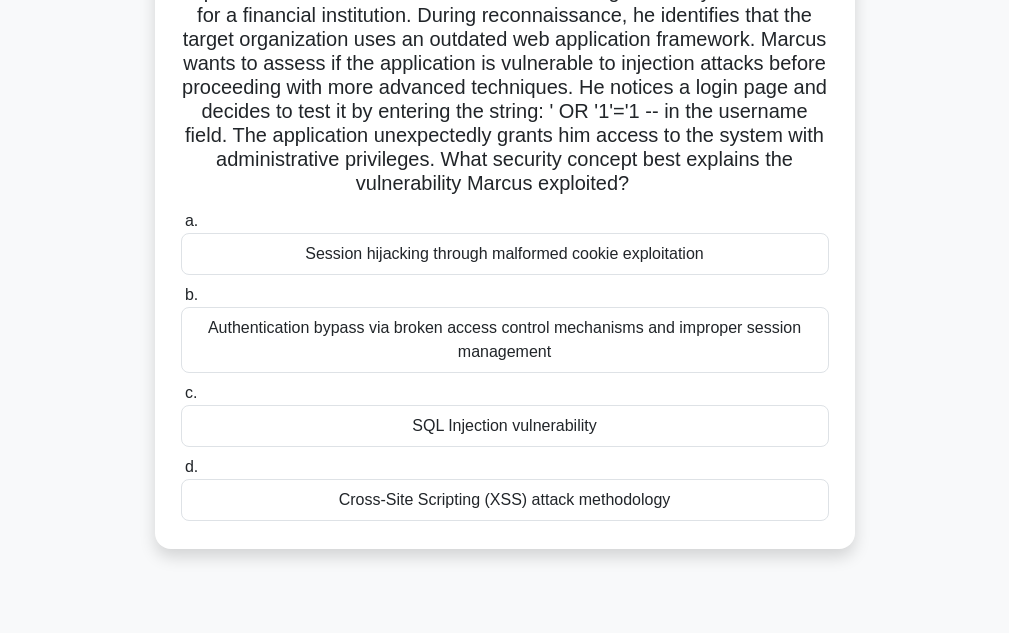 scroll, scrollTop: 200, scrollLeft: 0, axis: vertical 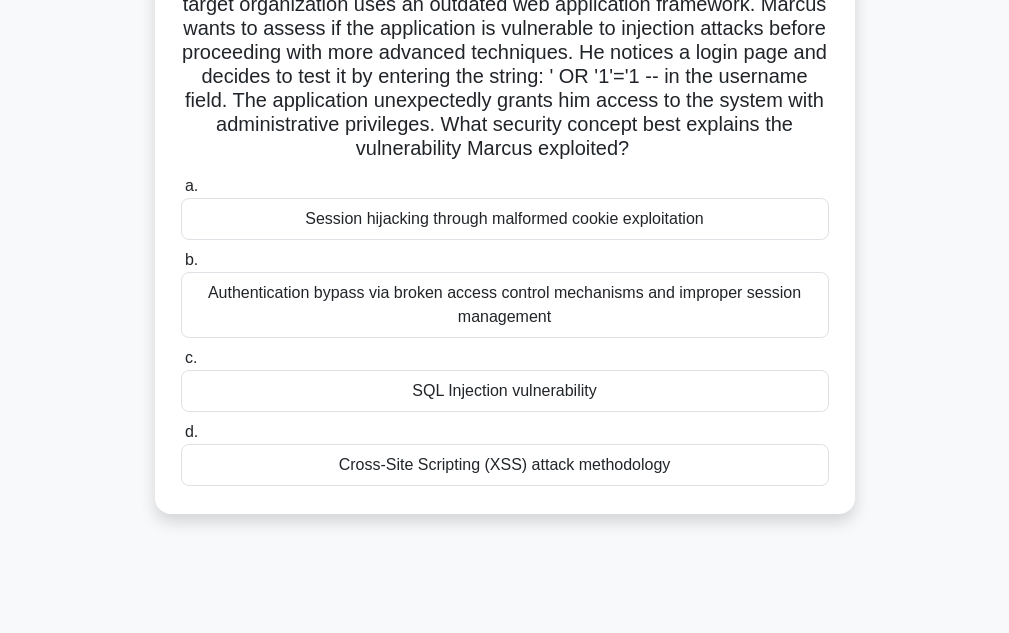 click on "SQL Injection vulnerability" at bounding box center (505, 391) 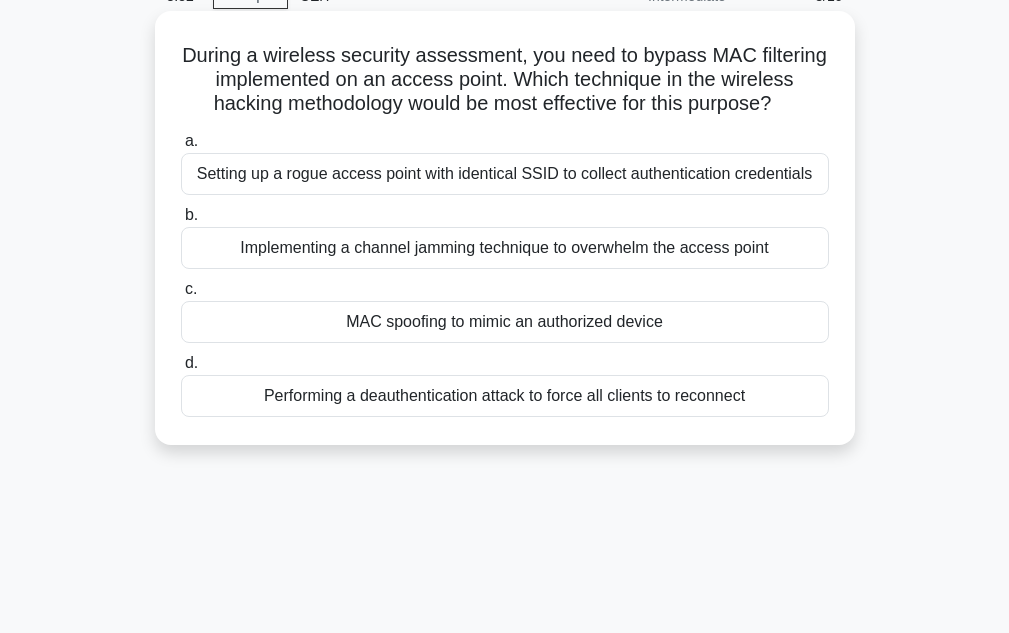 scroll, scrollTop: 0, scrollLeft: 0, axis: both 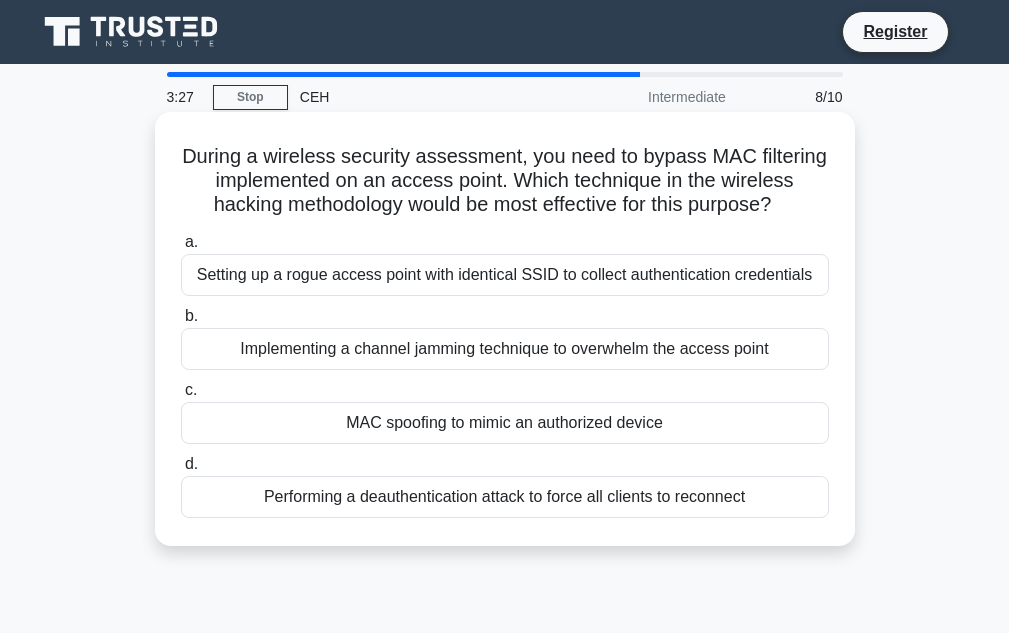 click on "MAC spoofing to mimic an authorized device" at bounding box center [505, 423] 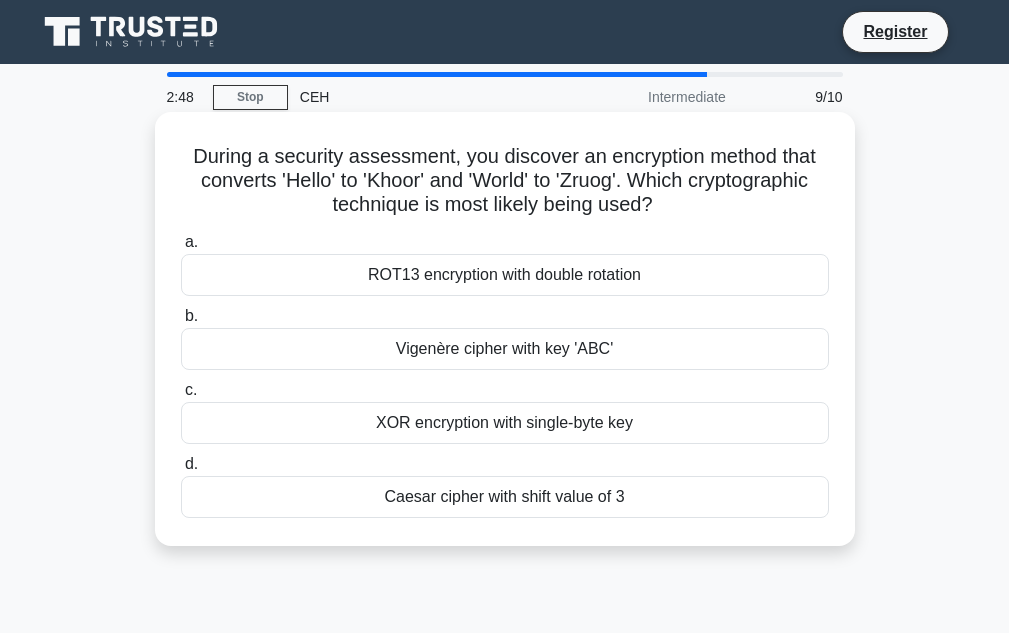click on "Vigenère cipher with key 'ABC'" at bounding box center (505, 349) 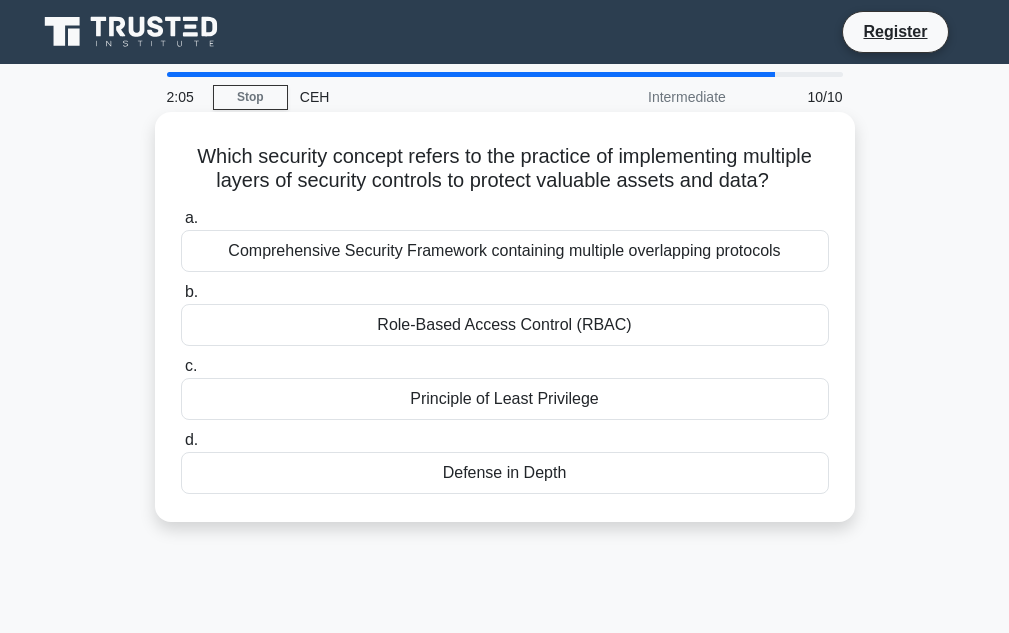 click on "Defense in Depth" at bounding box center [505, 473] 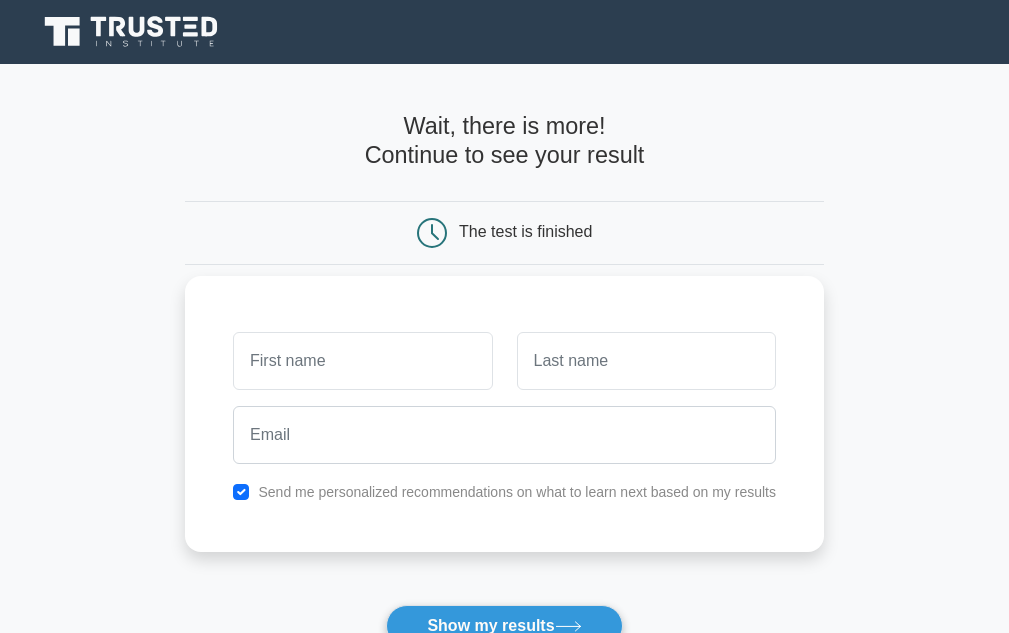 scroll, scrollTop: 0, scrollLeft: 0, axis: both 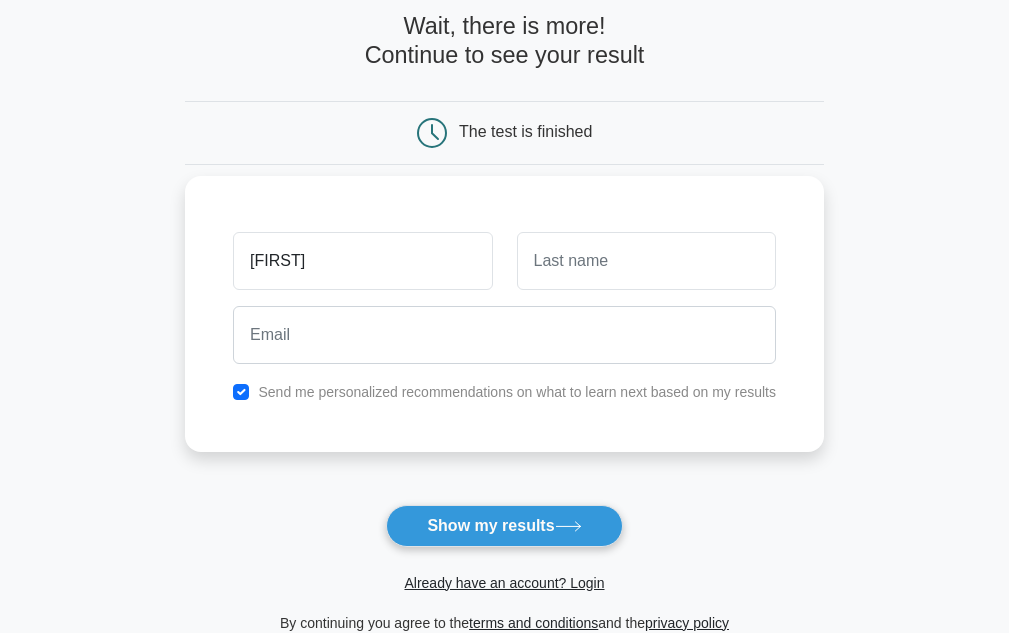 type on "ace" 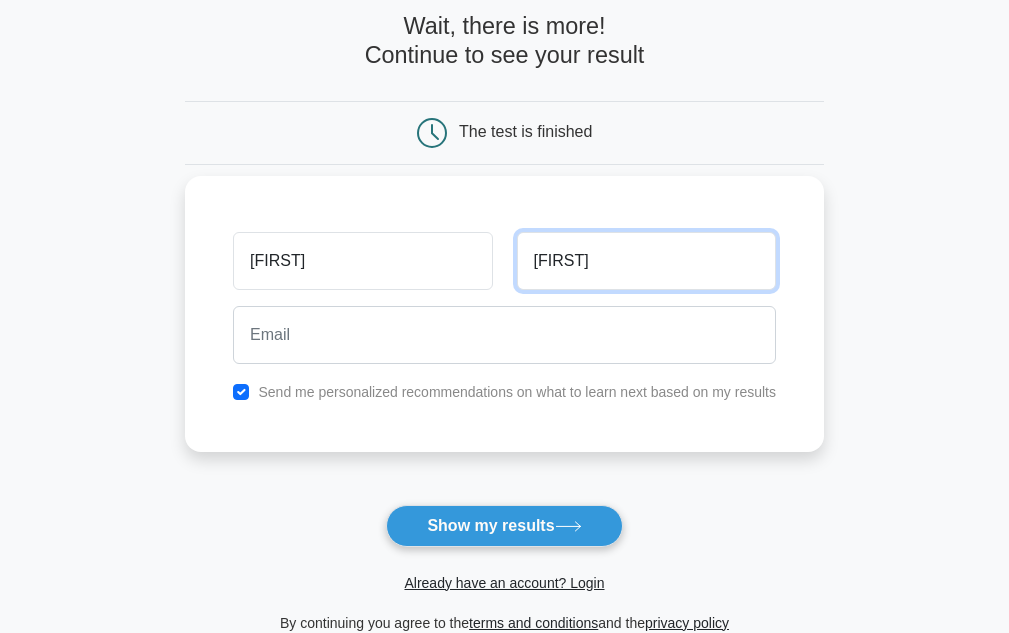 type on "Magetse" 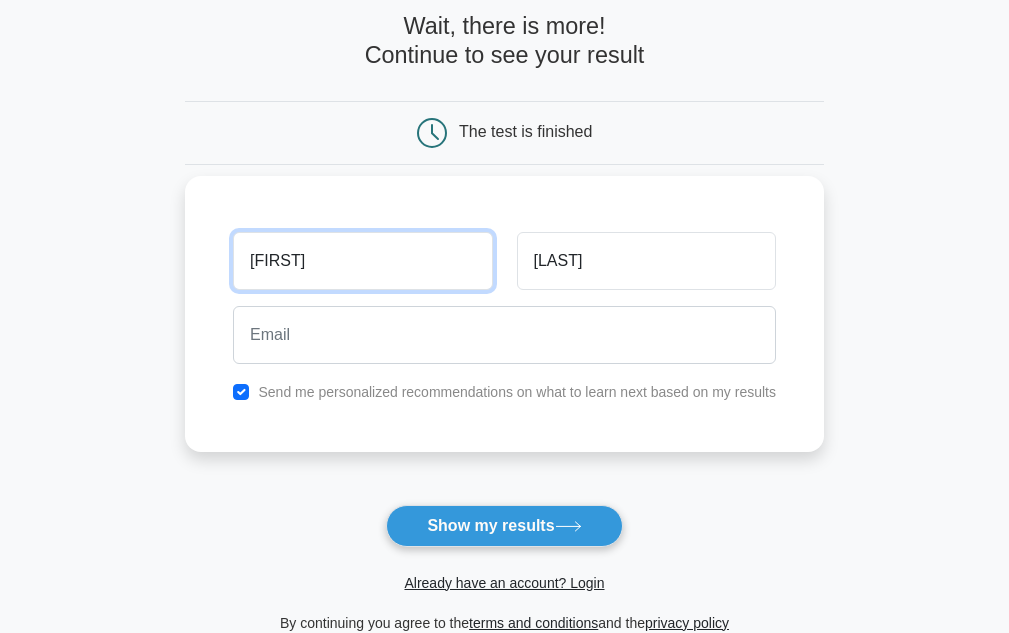 click on "ace" at bounding box center [362, 261] 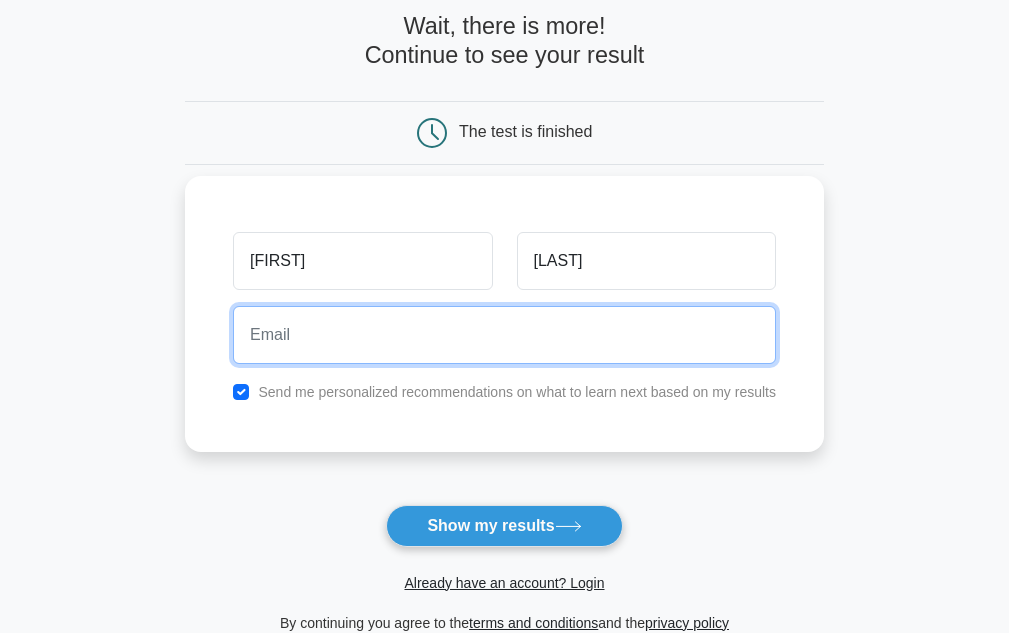 click at bounding box center [504, 335] 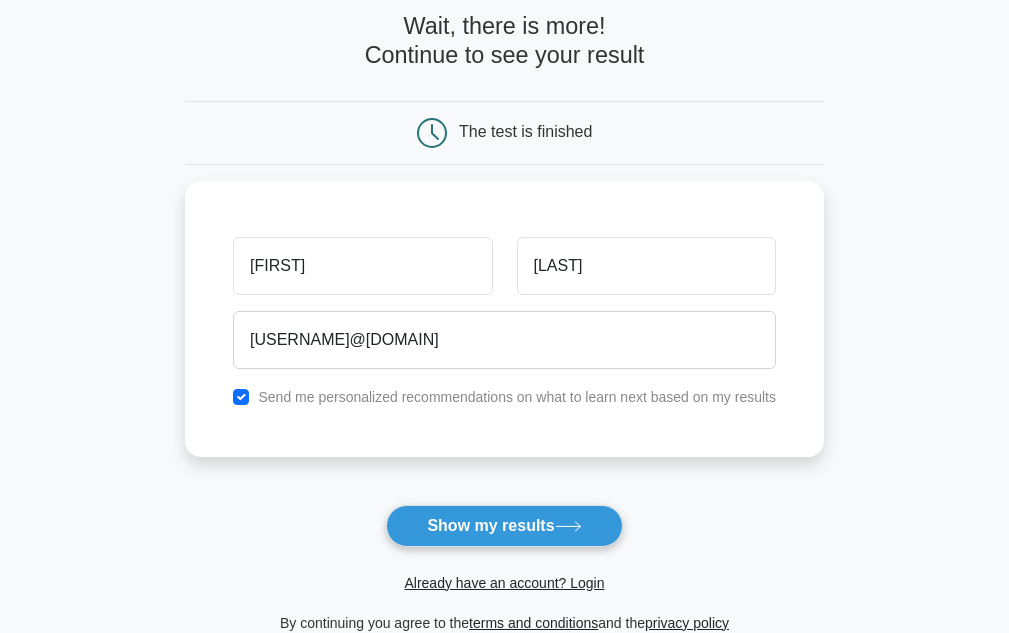 click on "Show my results" at bounding box center [504, 526] 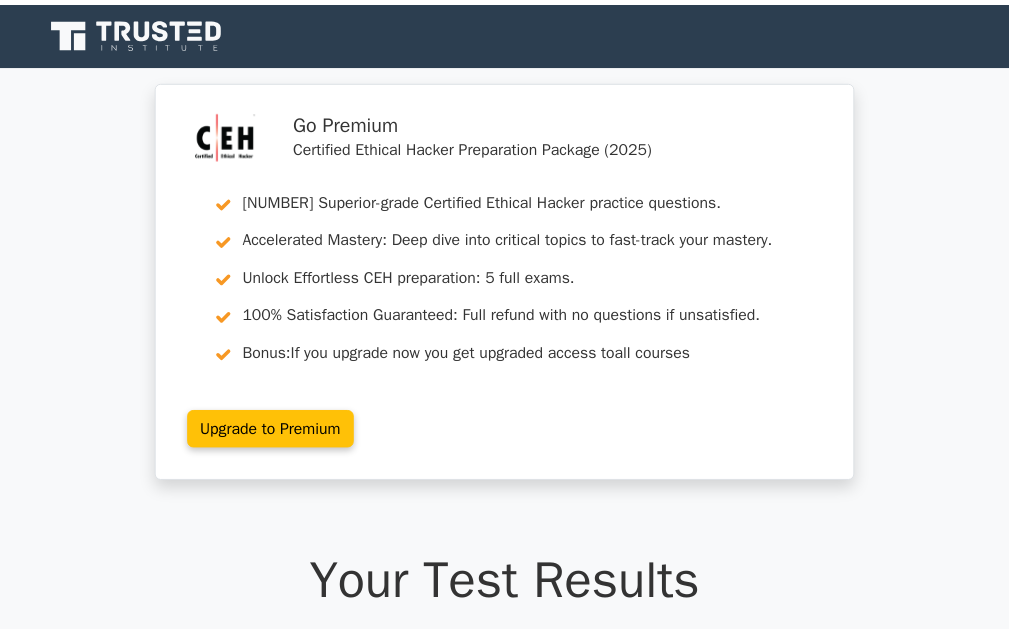 scroll, scrollTop: 0, scrollLeft: 0, axis: both 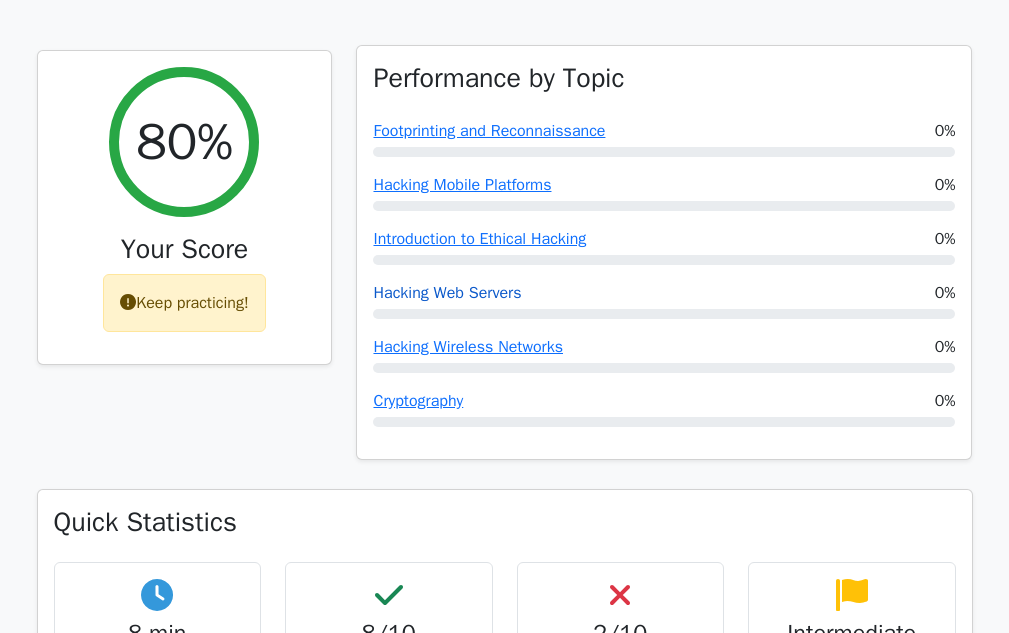 click on "Hacking Web Servers" at bounding box center [447, 293] 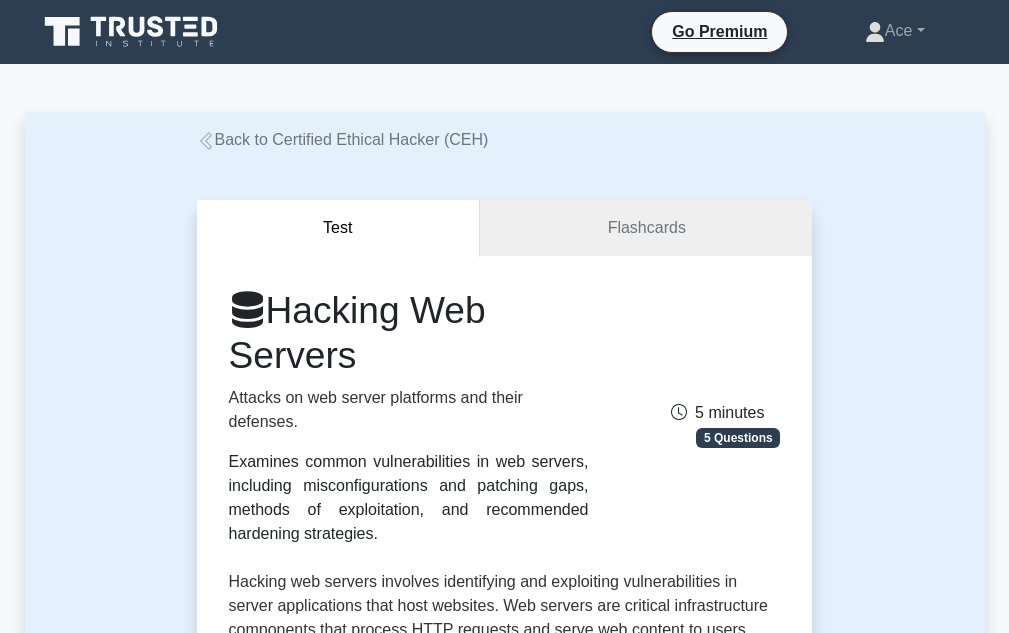 scroll, scrollTop: 0, scrollLeft: 0, axis: both 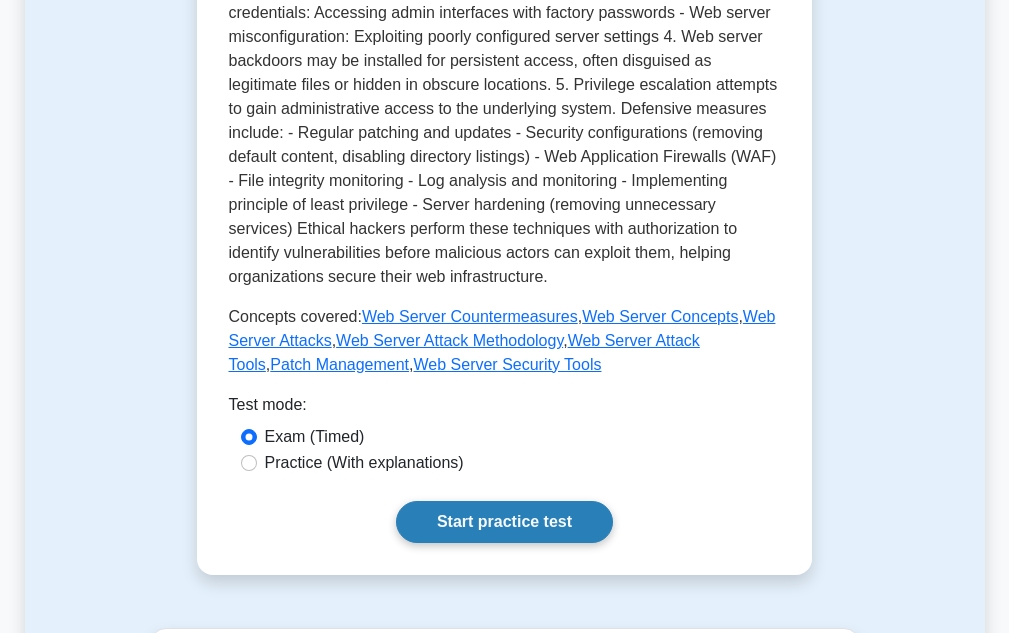click on "Start practice test" at bounding box center (504, 522) 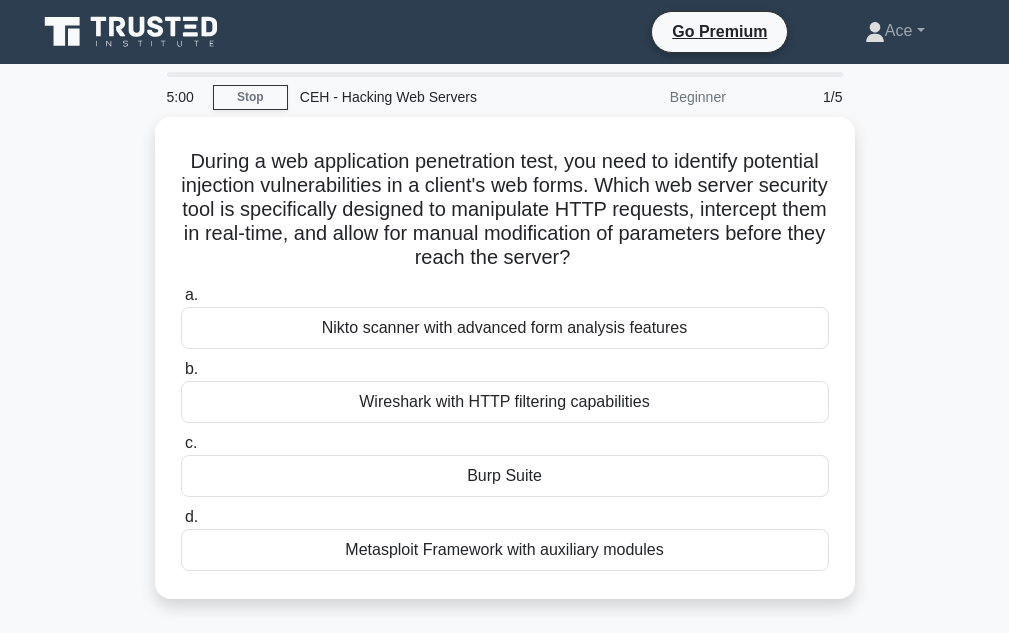 scroll, scrollTop: 0, scrollLeft: 0, axis: both 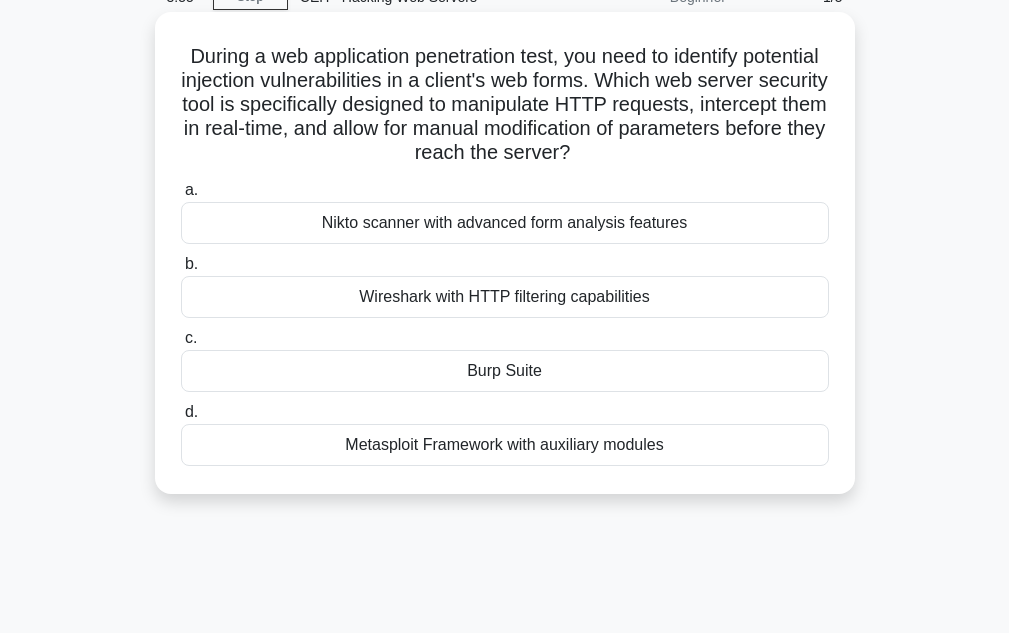 click on "Burp Suite" at bounding box center (505, 371) 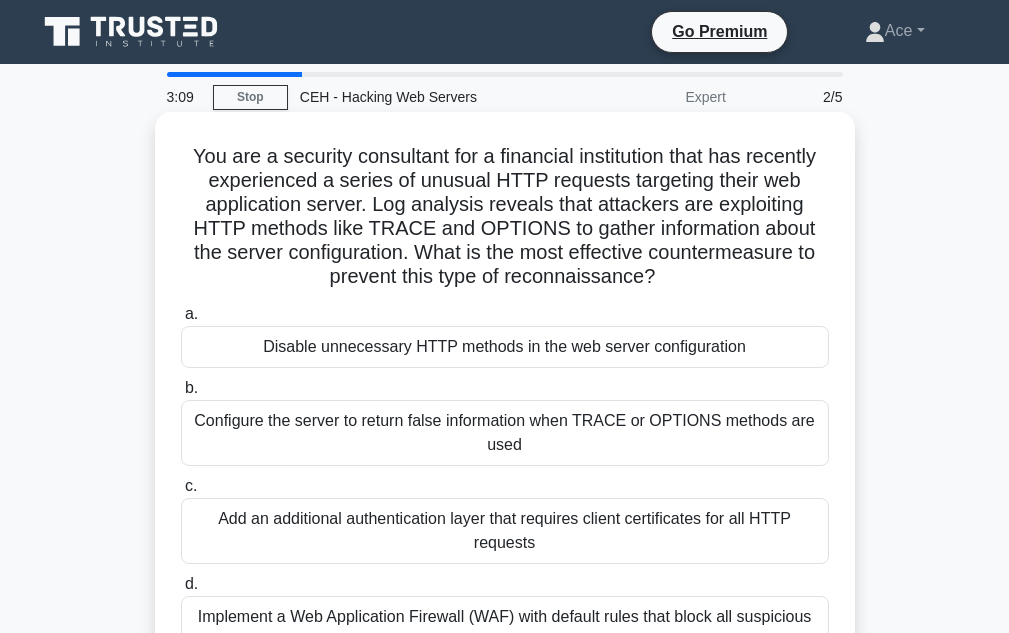 scroll, scrollTop: 100, scrollLeft: 0, axis: vertical 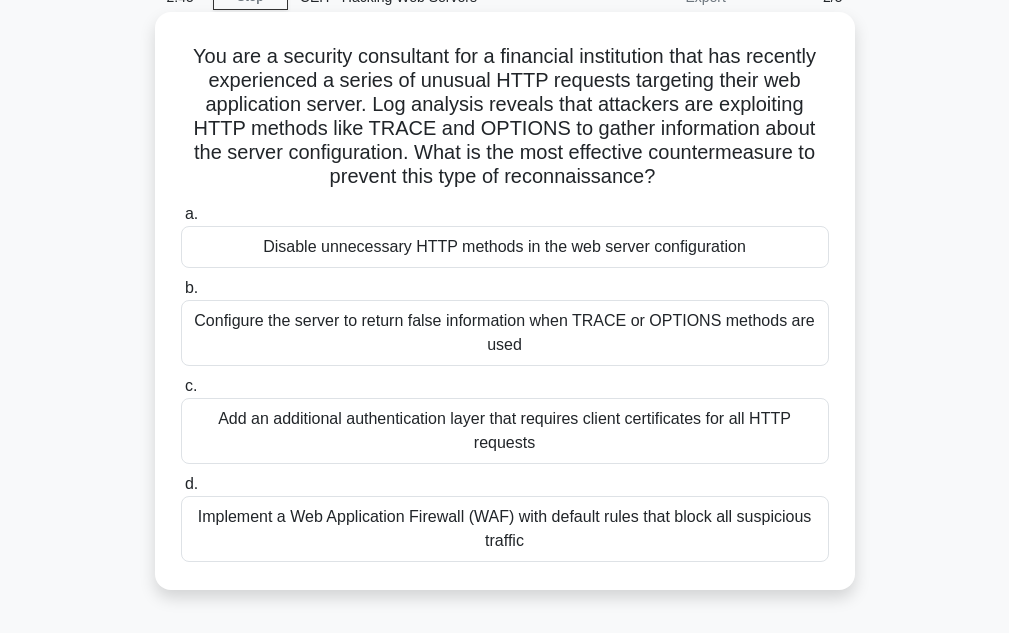 click on "Implement a Web Application Firewall (WAF) with default rules that block all suspicious traffic" at bounding box center [505, 529] 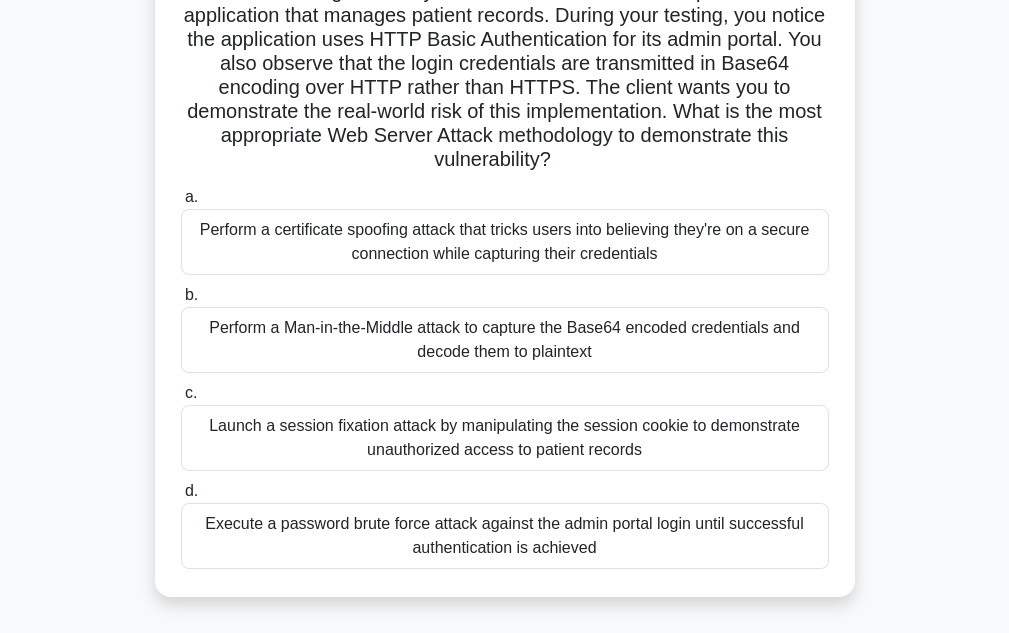 scroll, scrollTop: 200, scrollLeft: 0, axis: vertical 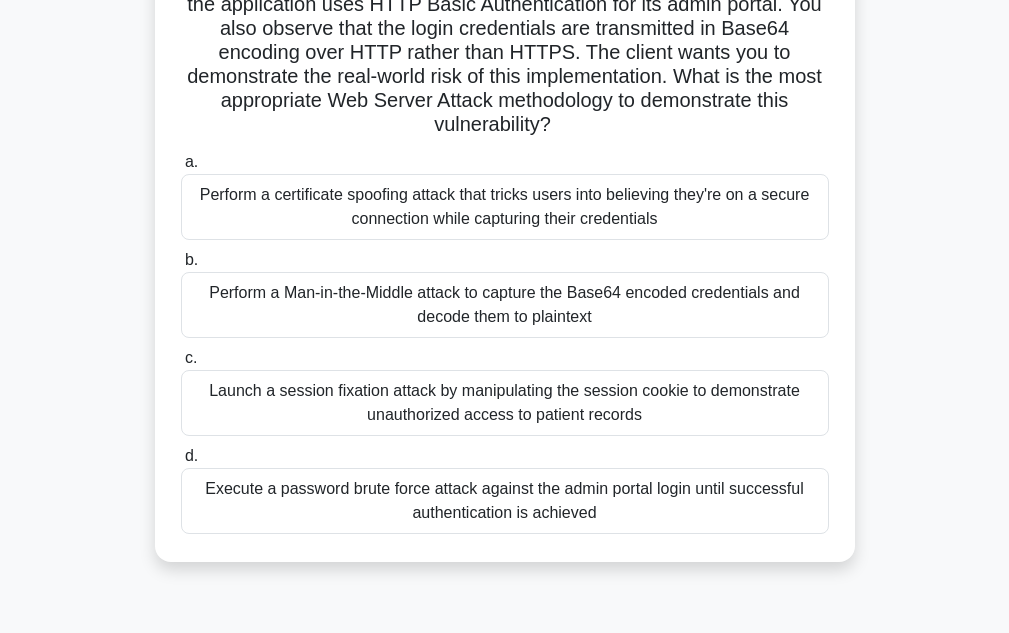 click on "Perform a Man-in-the-Middle attack to capture the Base64 encoded credentials and decode them to plaintext" at bounding box center [505, 305] 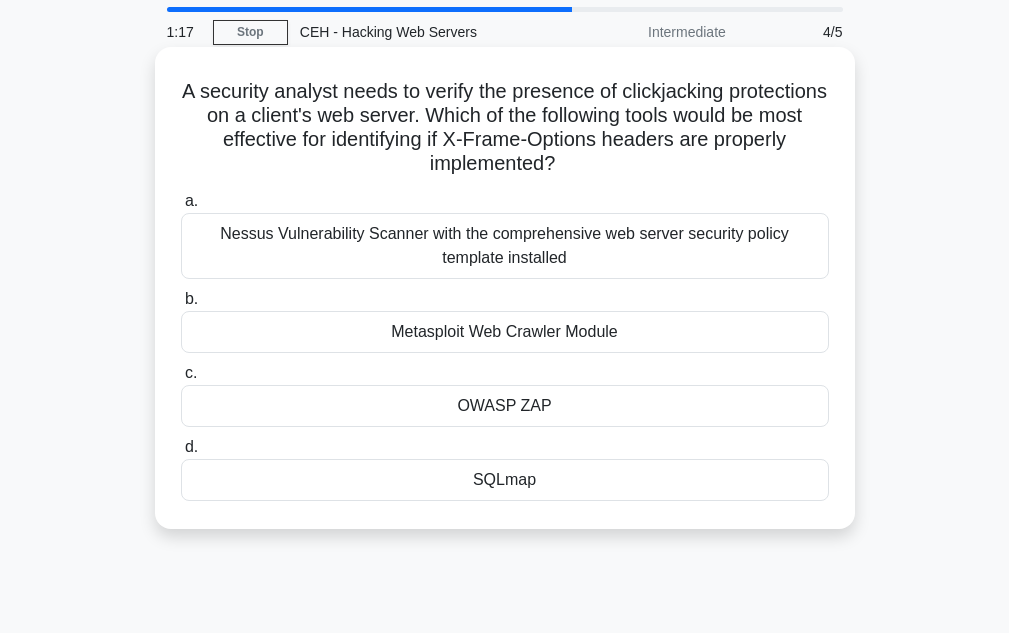 scroll, scrollTop: 100, scrollLeft: 0, axis: vertical 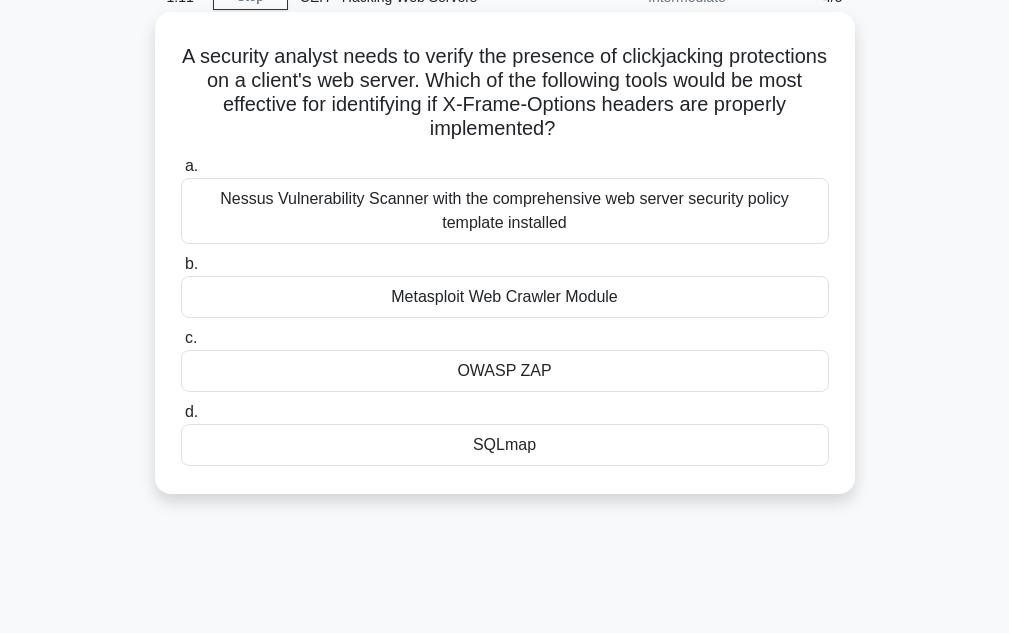 click on "Nessus Vulnerability Scanner with the comprehensive web server security policy template installed" at bounding box center (505, 211) 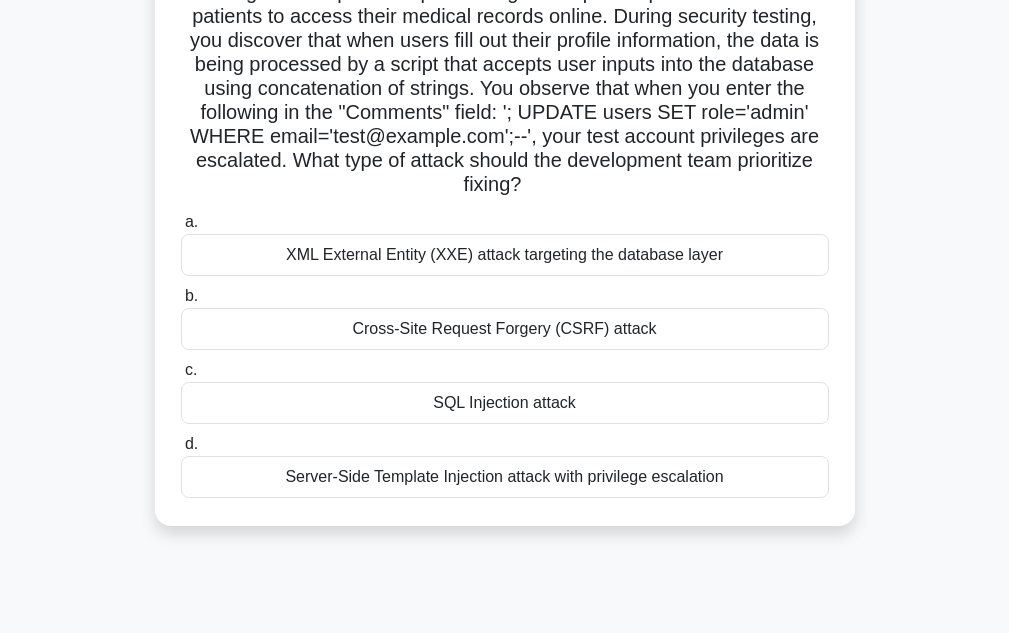 scroll, scrollTop: 200, scrollLeft: 0, axis: vertical 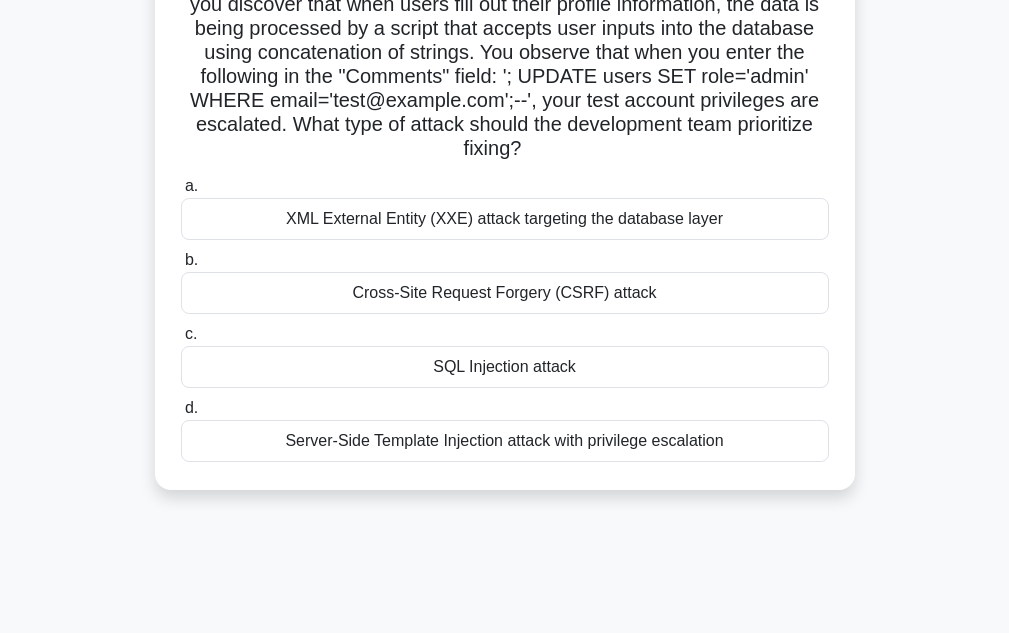 click on "SQL Injection attack" at bounding box center (505, 367) 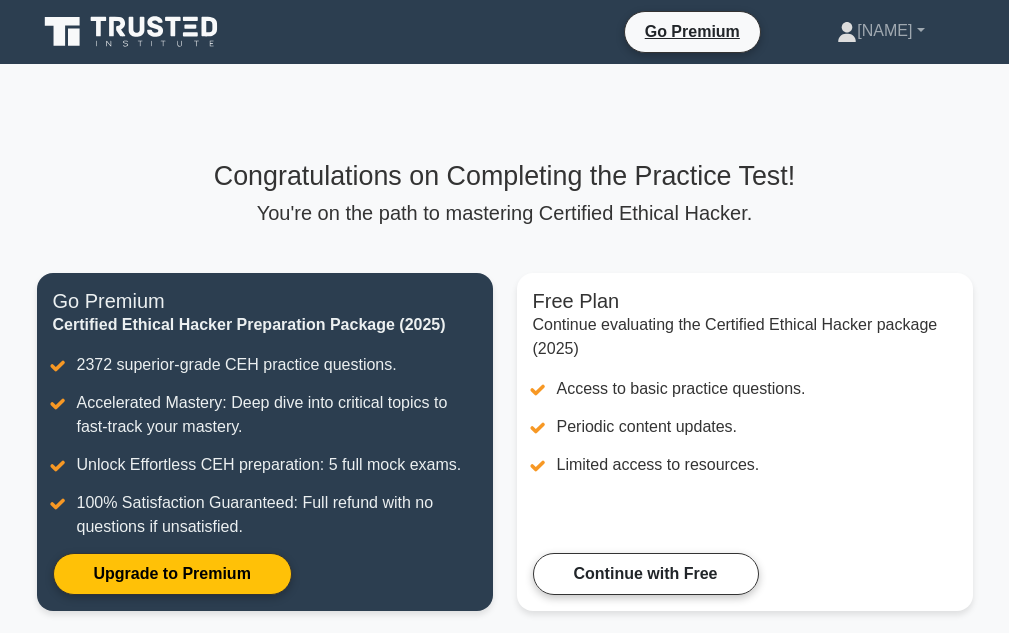 scroll, scrollTop: 0, scrollLeft: 0, axis: both 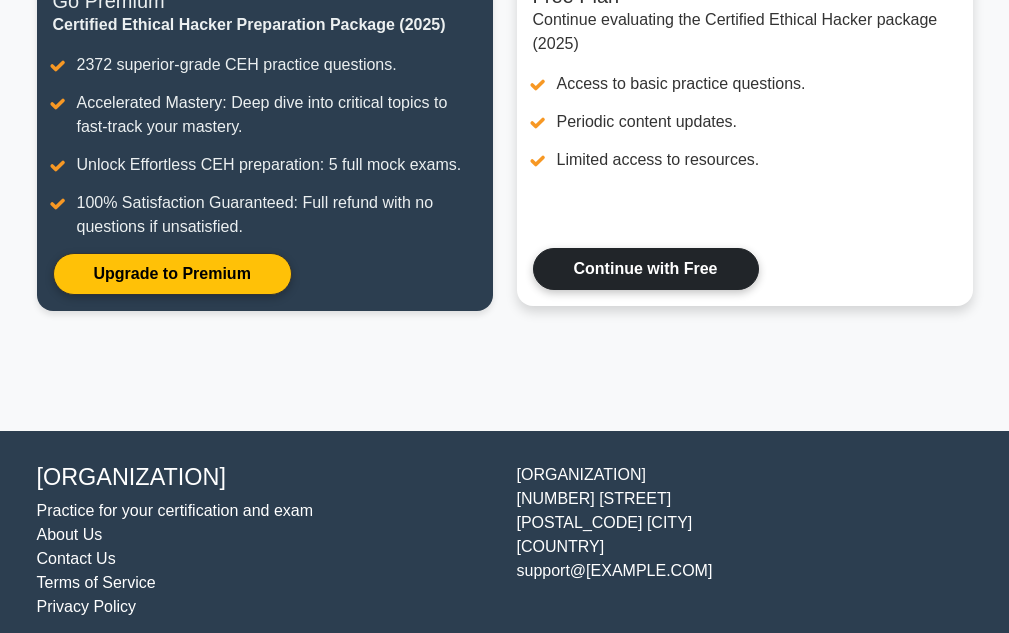click on "Continue with Free" at bounding box center [646, 269] 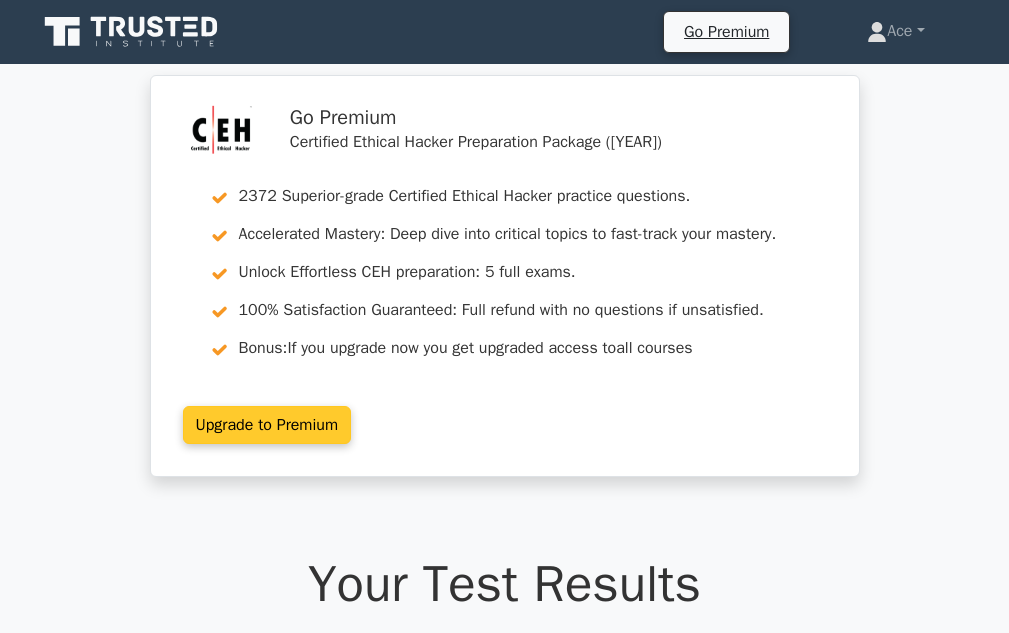 scroll, scrollTop: 0, scrollLeft: 0, axis: both 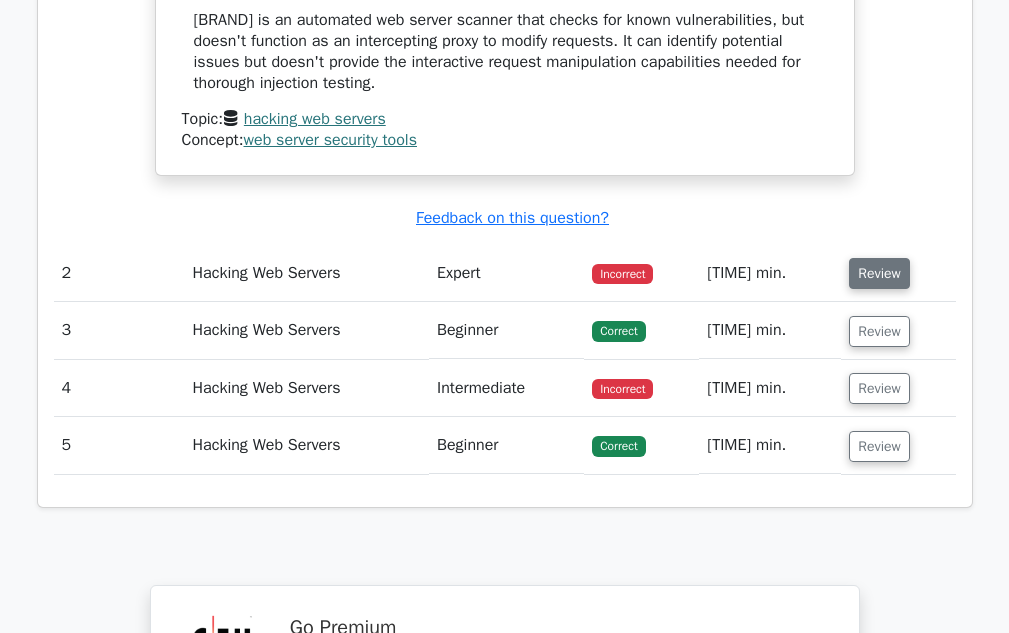 click on "Review" at bounding box center (879, 273) 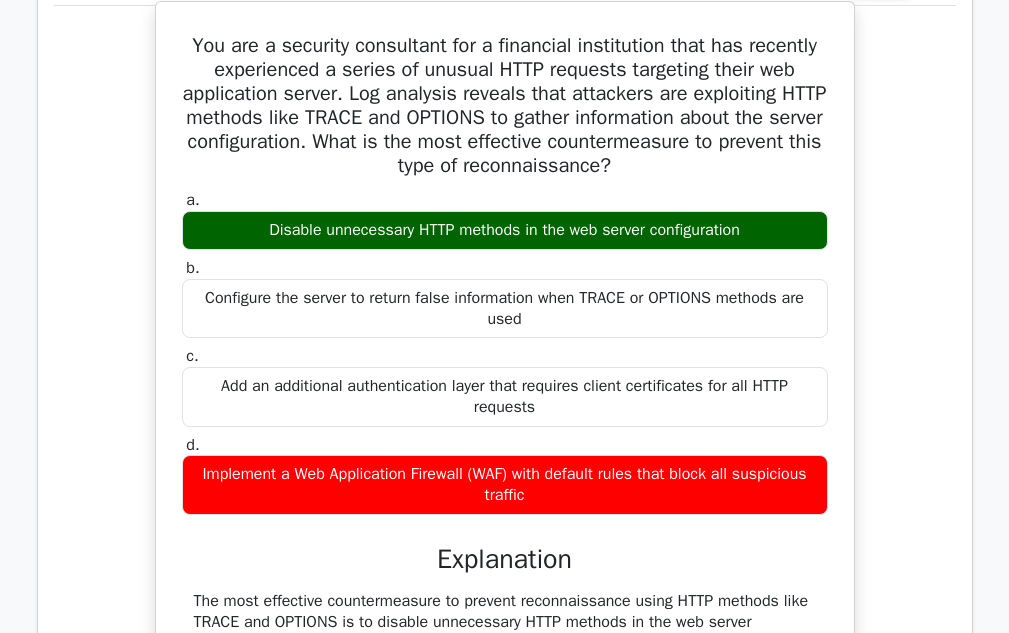 scroll, scrollTop: 2400, scrollLeft: 0, axis: vertical 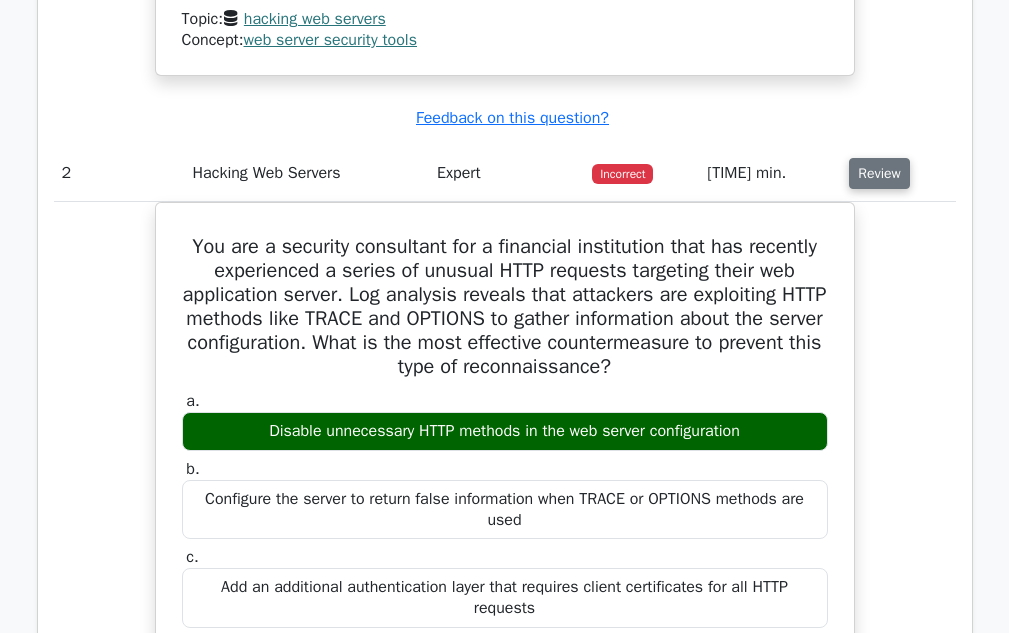 click on "Review" at bounding box center [879, 173] 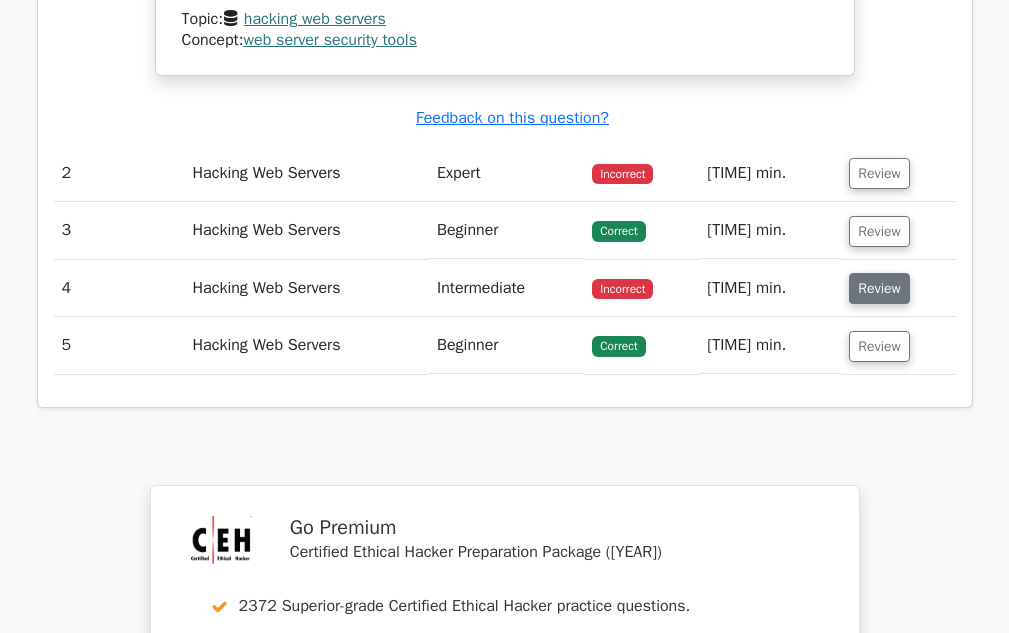 click on "Review" at bounding box center [879, 288] 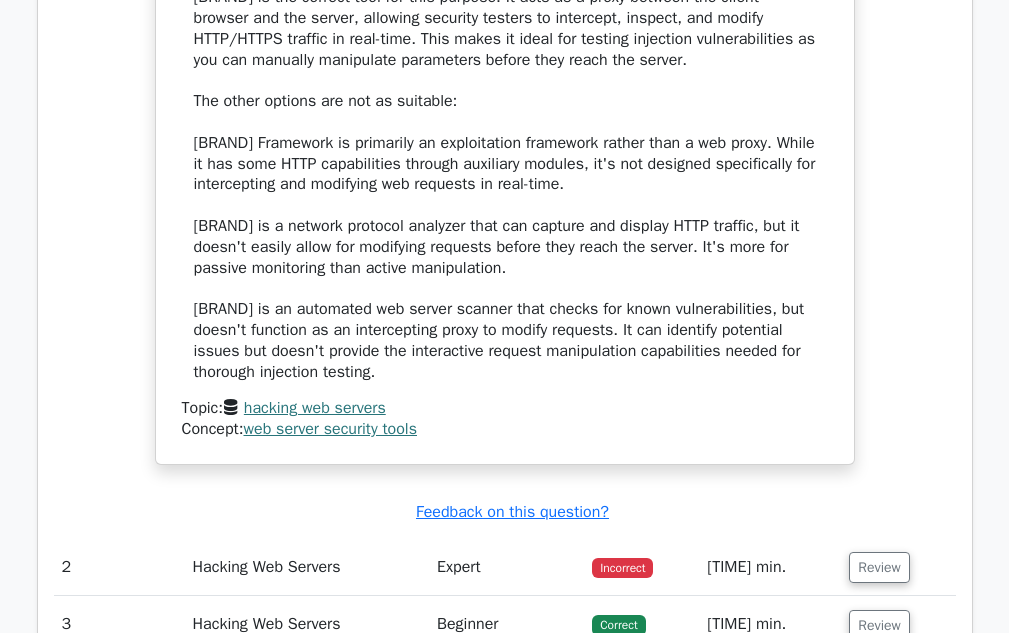 scroll, scrollTop: 2000, scrollLeft: 0, axis: vertical 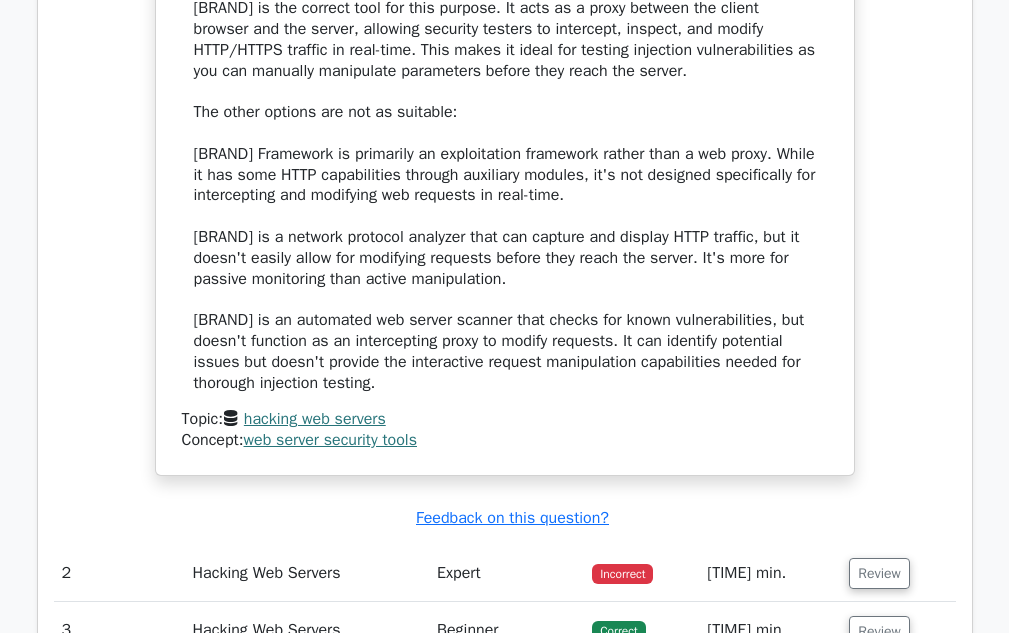 click on "During a web application penetration test, you need to identify potential injection vulnerabilities in a client's web forms. Which web server security tool is specifically designed to manipulate HTTP requests, intercept them in real-time, and allow for manual modification of parameters before they reach the server?
a.
Nikto scanner with advanced form analysis features
b. c. d." at bounding box center [505, -3] 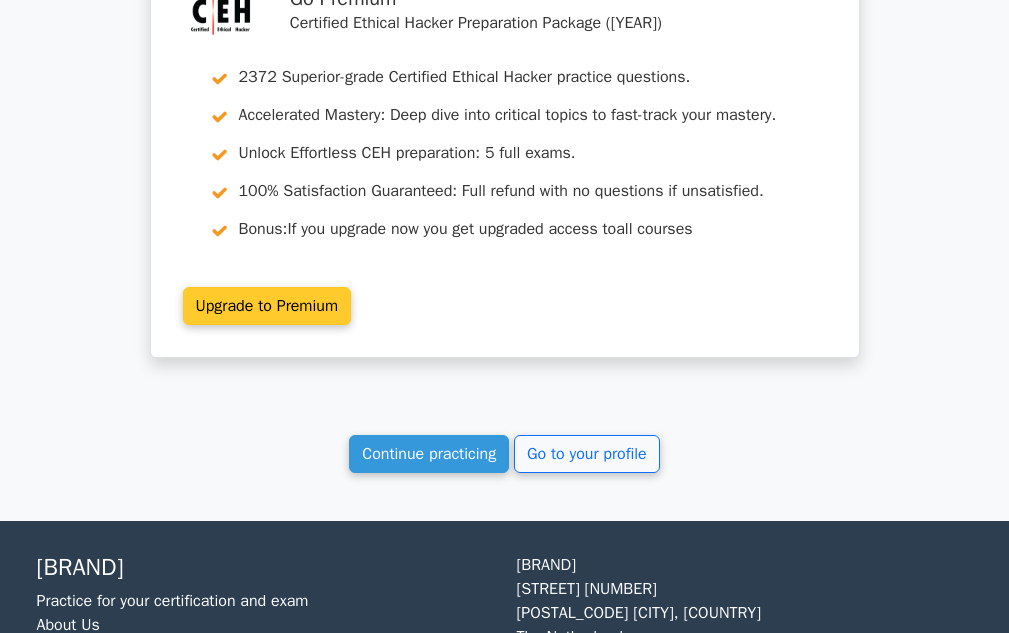 scroll, scrollTop: 4173, scrollLeft: 0, axis: vertical 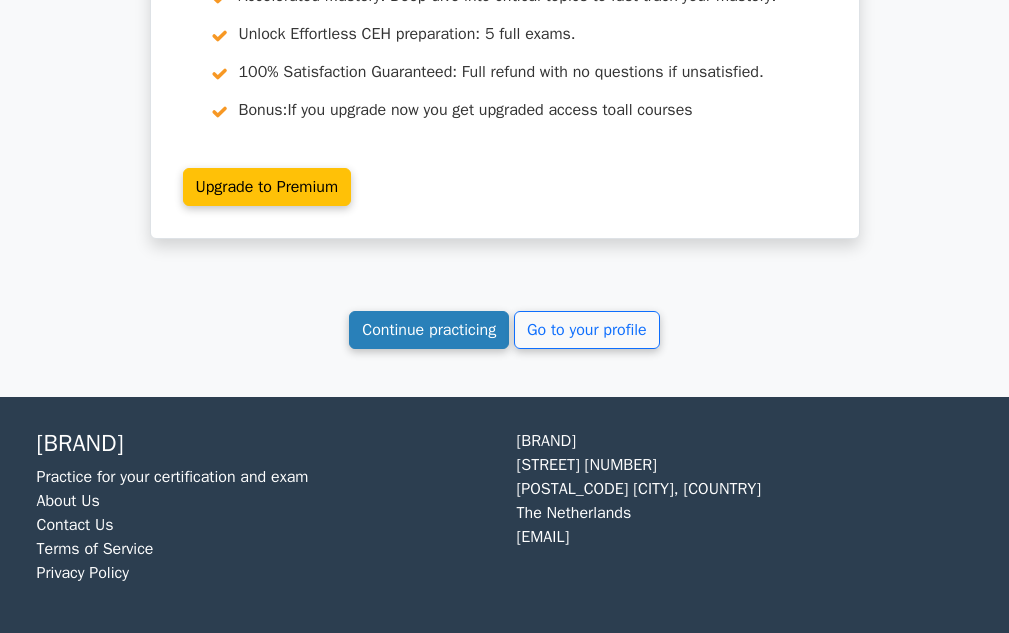 click on "Continue practicing" at bounding box center [429, 330] 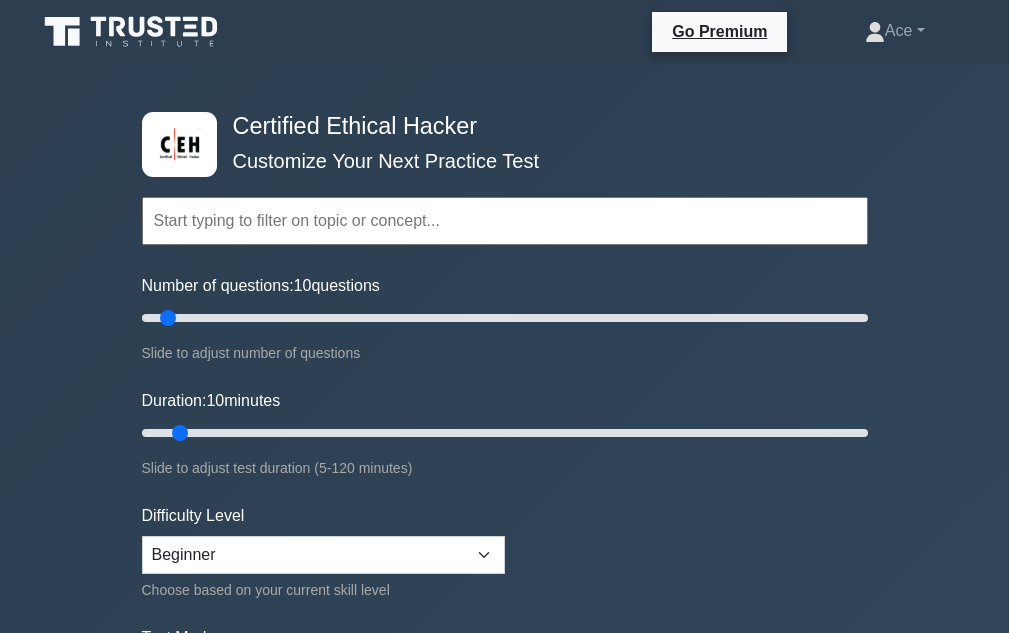 scroll, scrollTop: 0, scrollLeft: 0, axis: both 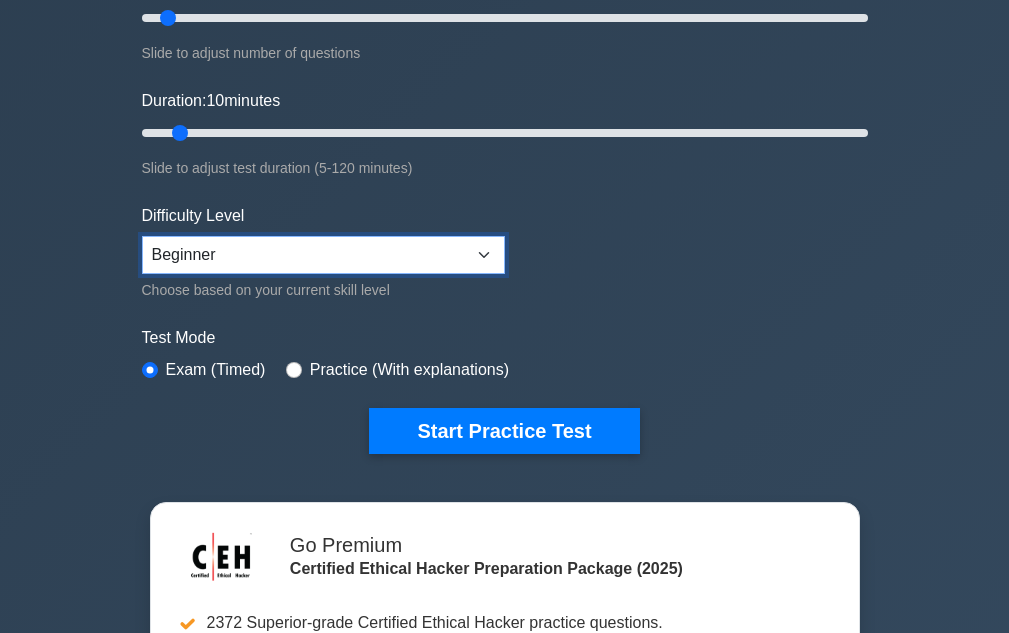 click on "Beginner
Intermediate
Expert" at bounding box center (323, 255) 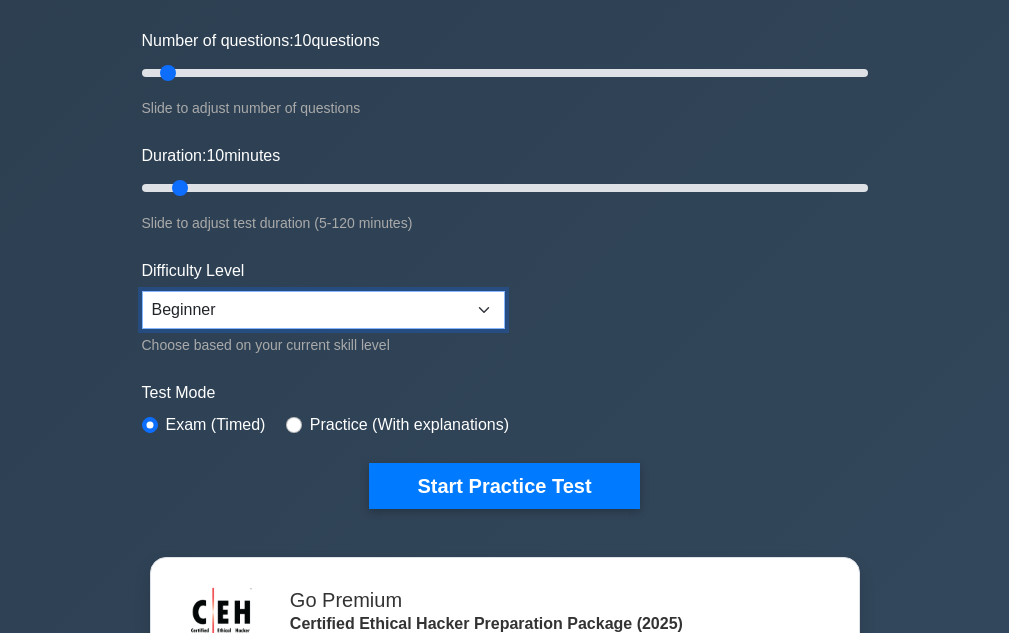 scroll, scrollTop: 200, scrollLeft: 0, axis: vertical 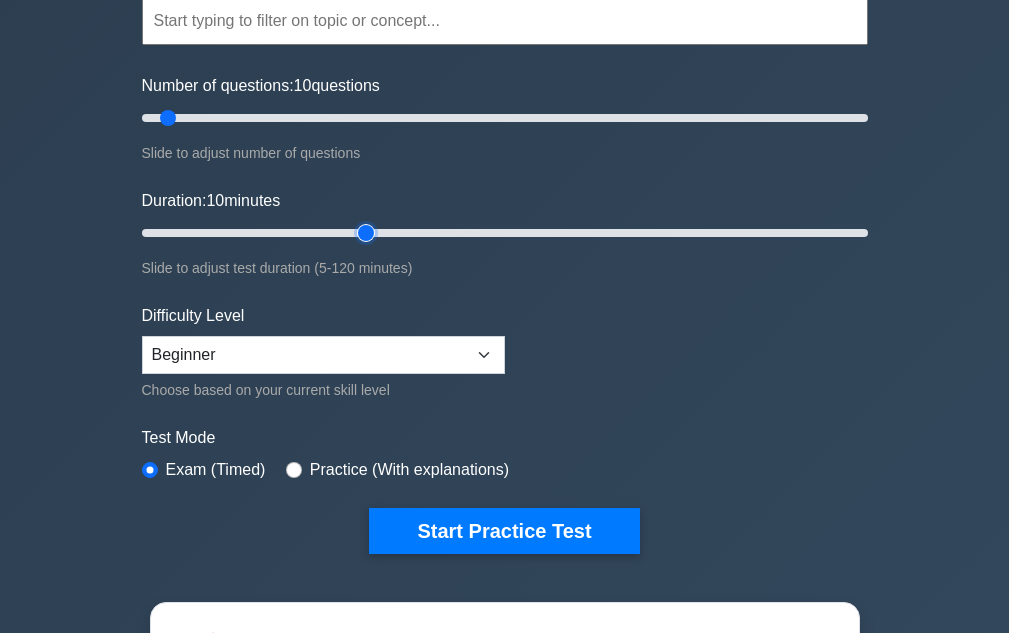 type on "40" 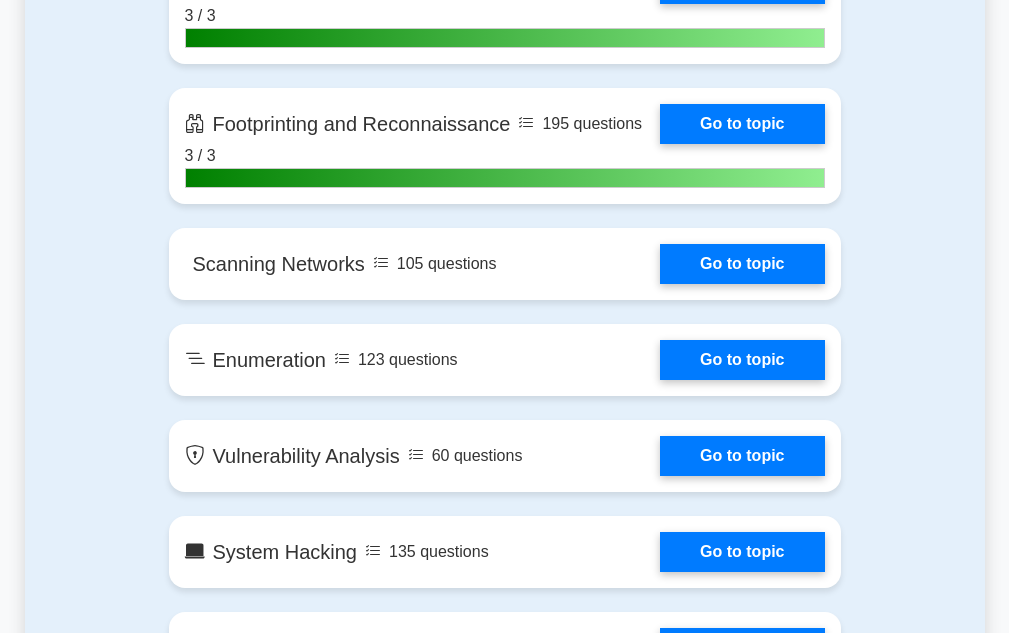 scroll, scrollTop: 1500, scrollLeft: 0, axis: vertical 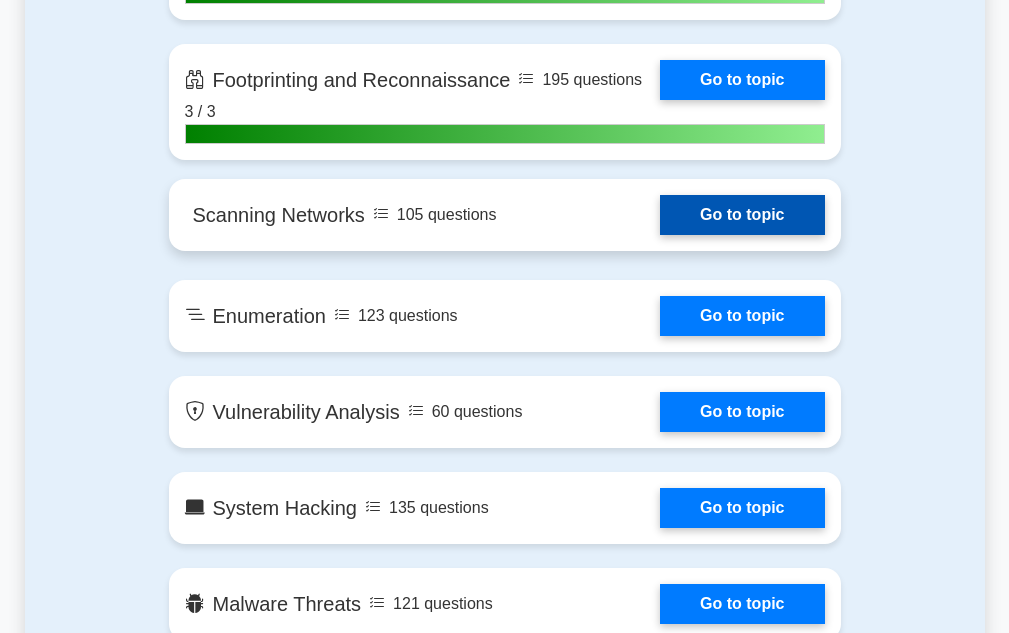 click on "Go to topic" at bounding box center [742, 215] 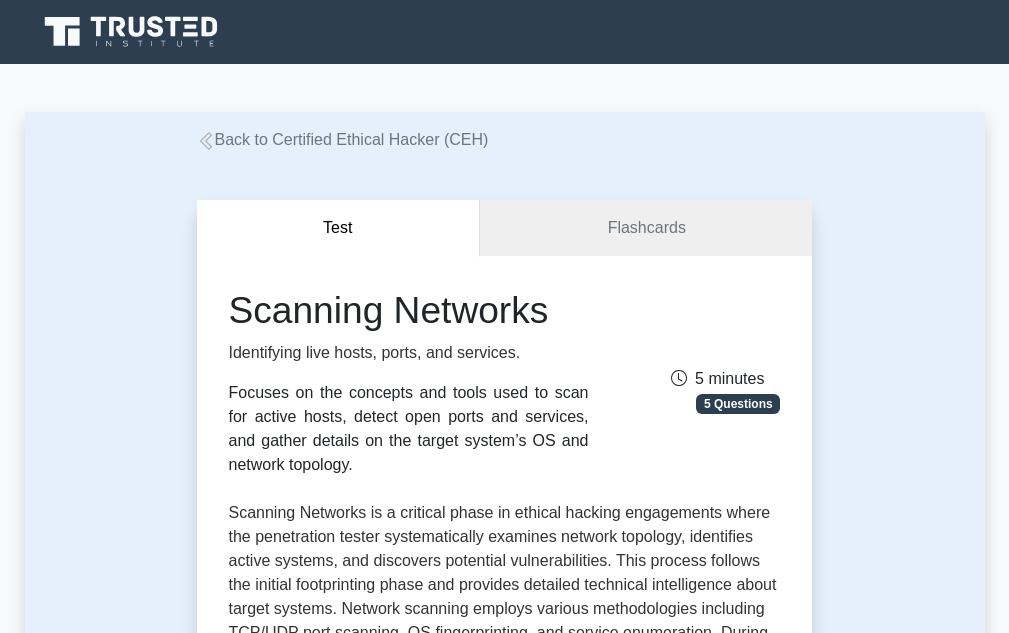 scroll, scrollTop: 0, scrollLeft: 0, axis: both 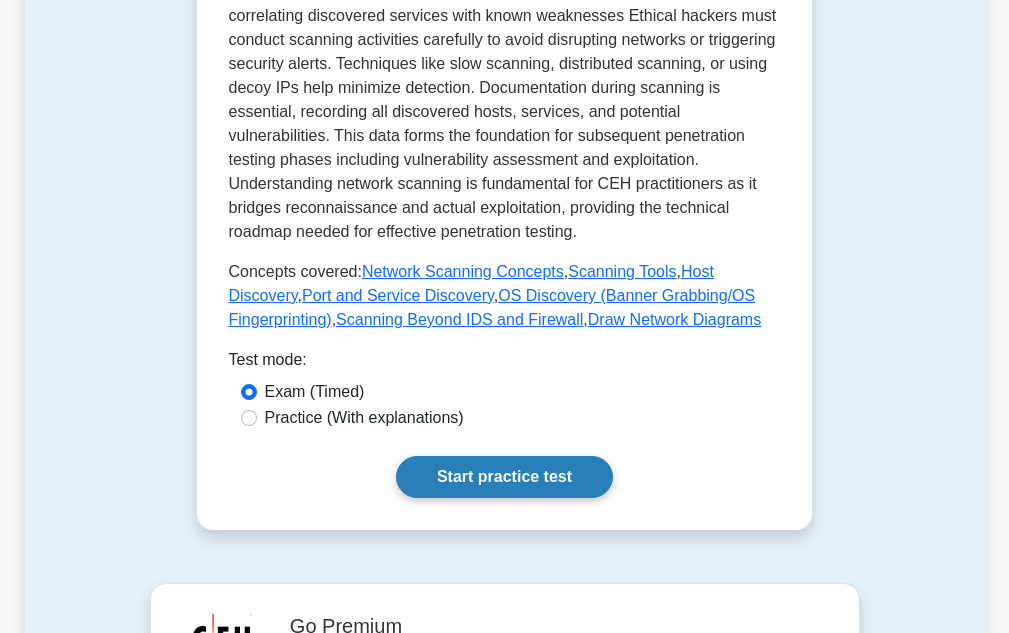 click on "Start practice test" at bounding box center (504, 477) 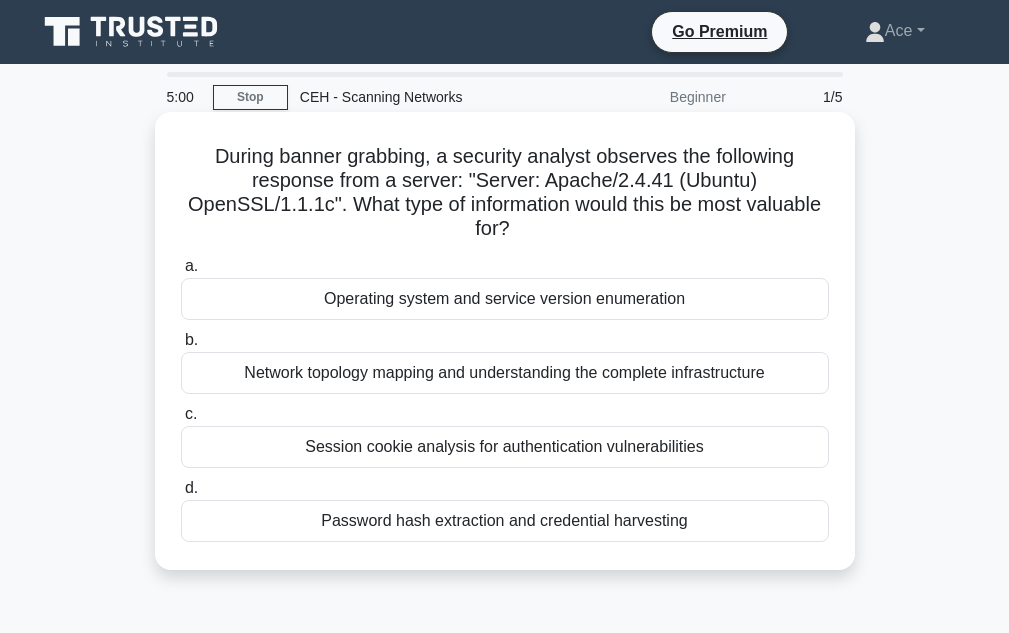 scroll, scrollTop: 0, scrollLeft: 0, axis: both 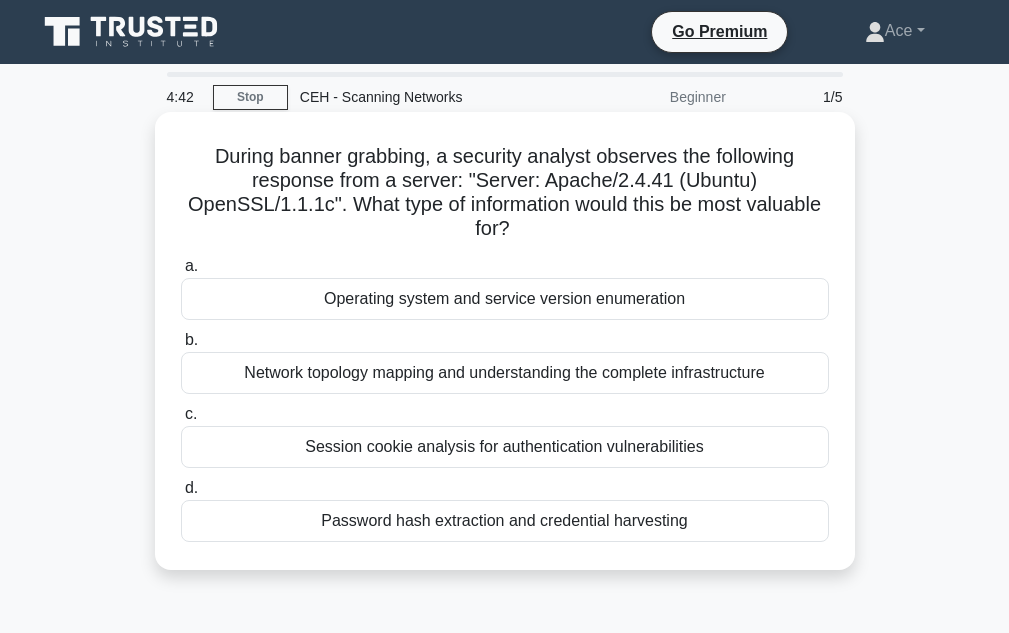 click on "Operating system and service version enumeration" at bounding box center (505, 299) 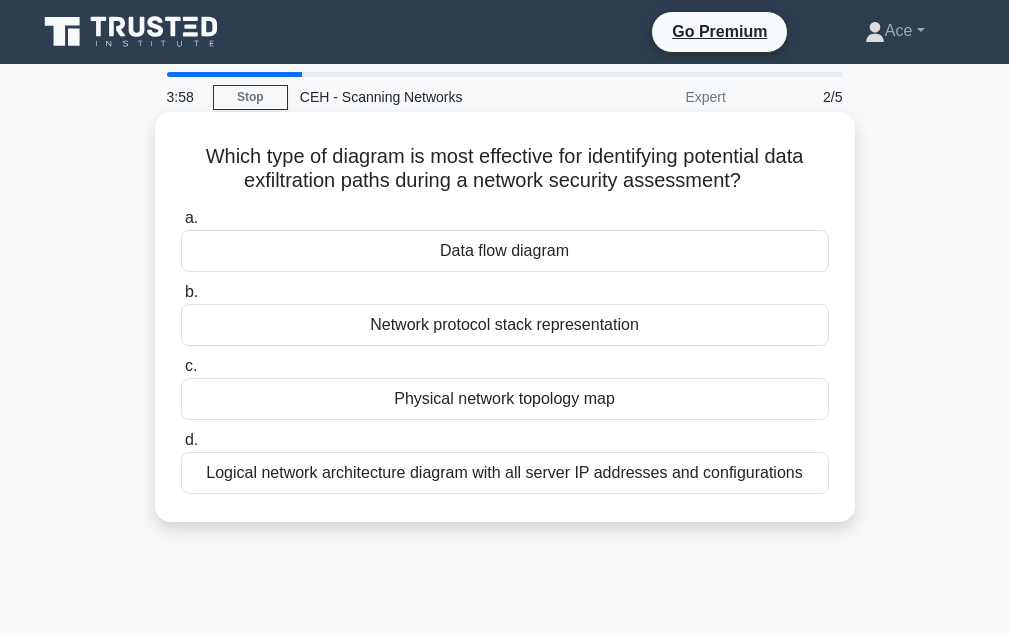 click on "Physical network topology map" at bounding box center (505, 399) 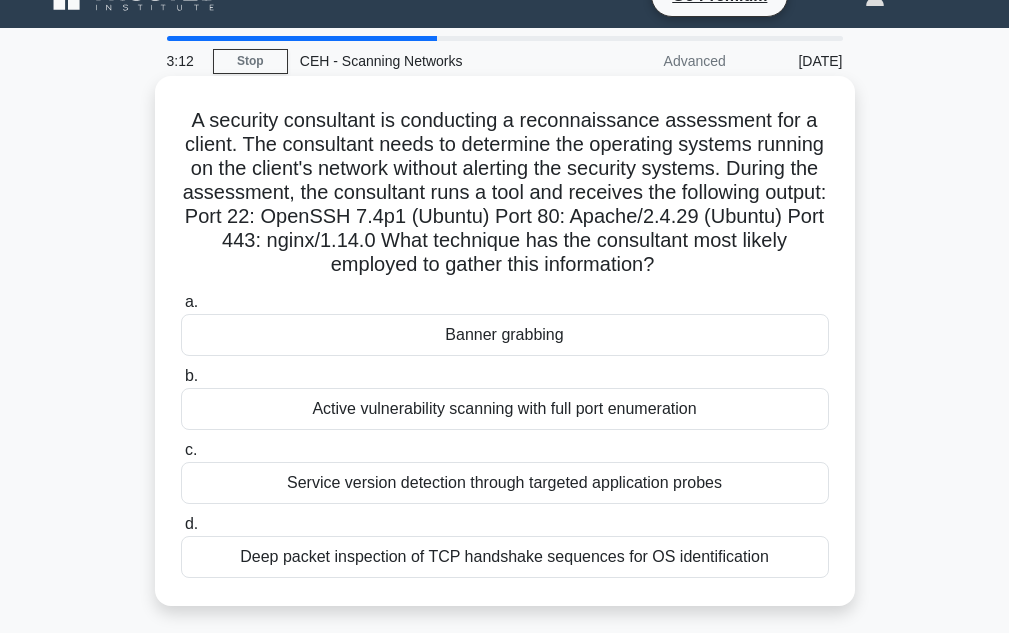 scroll, scrollTop: 100, scrollLeft: 0, axis: vertical 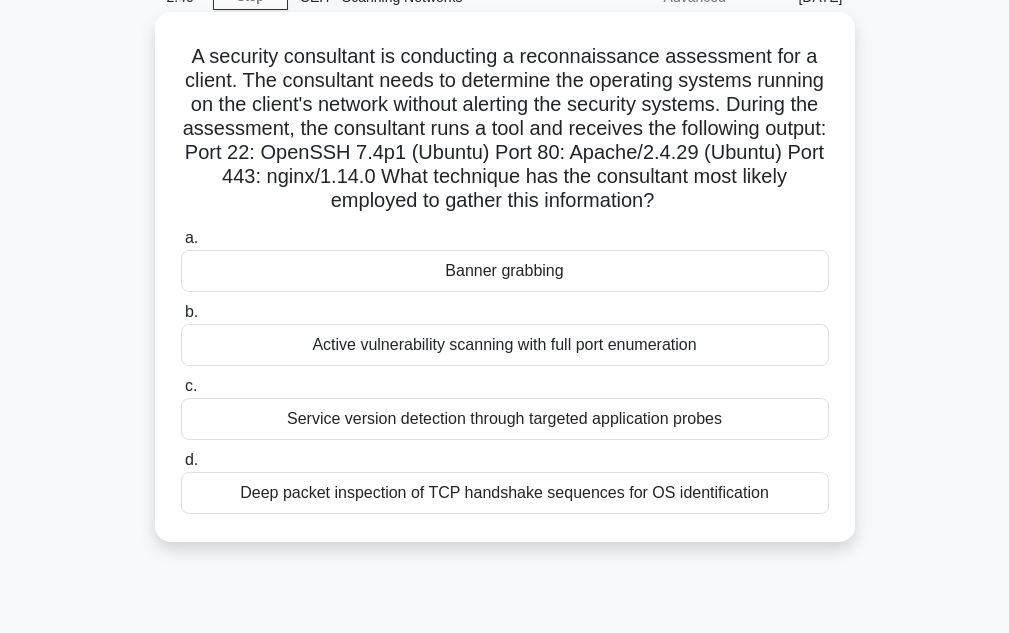 click on "Active vulnerability scanning with full port enumeration" at bounding box center (505, 345) 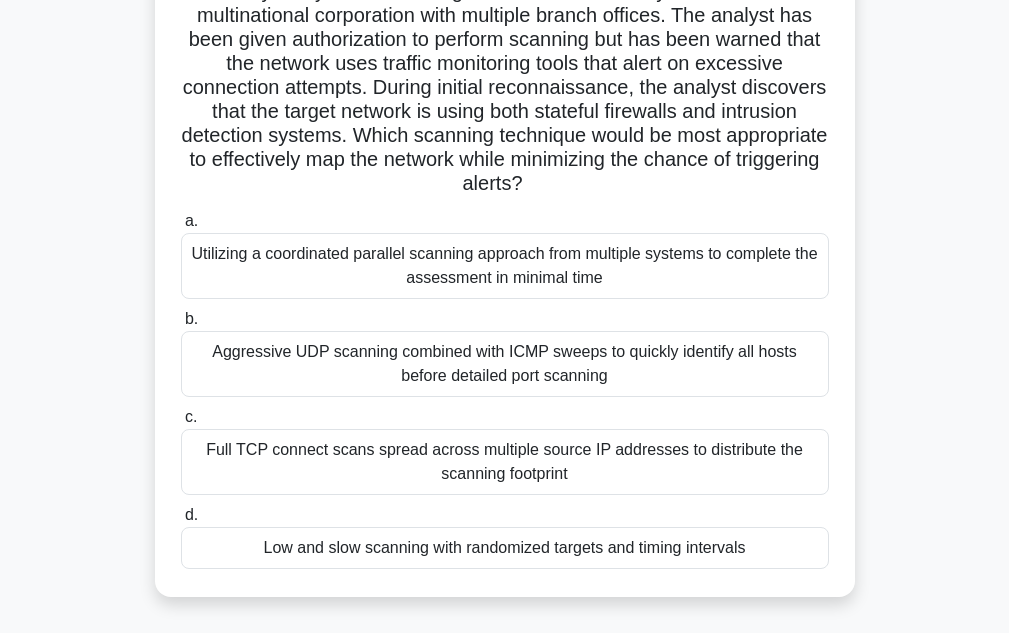 scroll, scrollTop: 200, scrollLeft: 0, axis: vertical 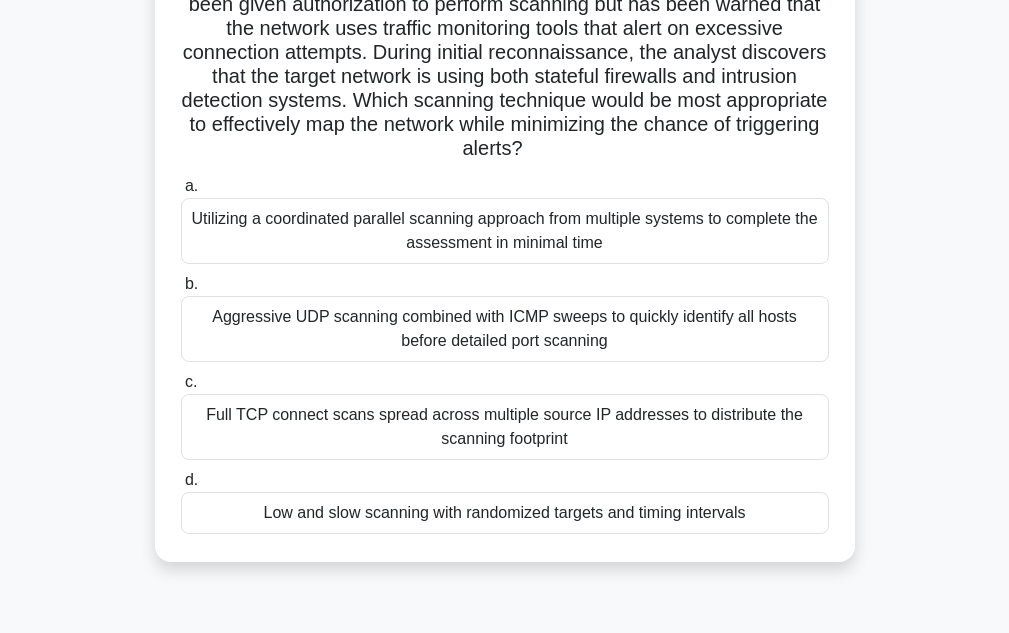 click on "Utilizing a coordinated parallel scanning approach from multiple systems to complete the assessment in minimal time" at bounding box center (505, 231) 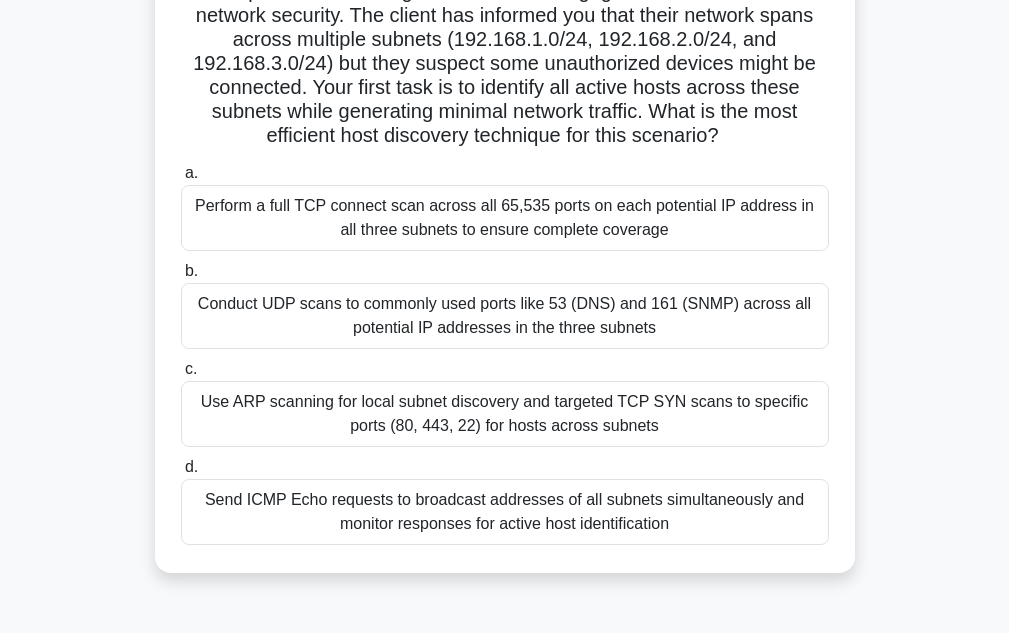 scroll, scrollTop: 200, scrollLeft: 0, axis: vertical 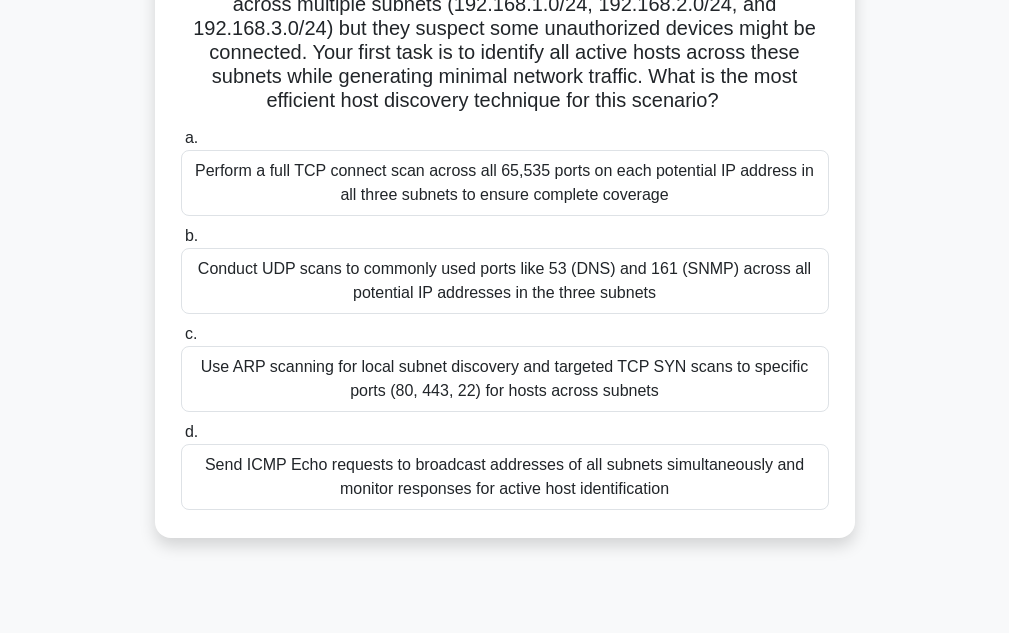 click on "Perform a full TCP connect scan across all 65,535 ports on each potential IP address in all three subnets to ensure complete coverage" at bounding box center [505, 183] 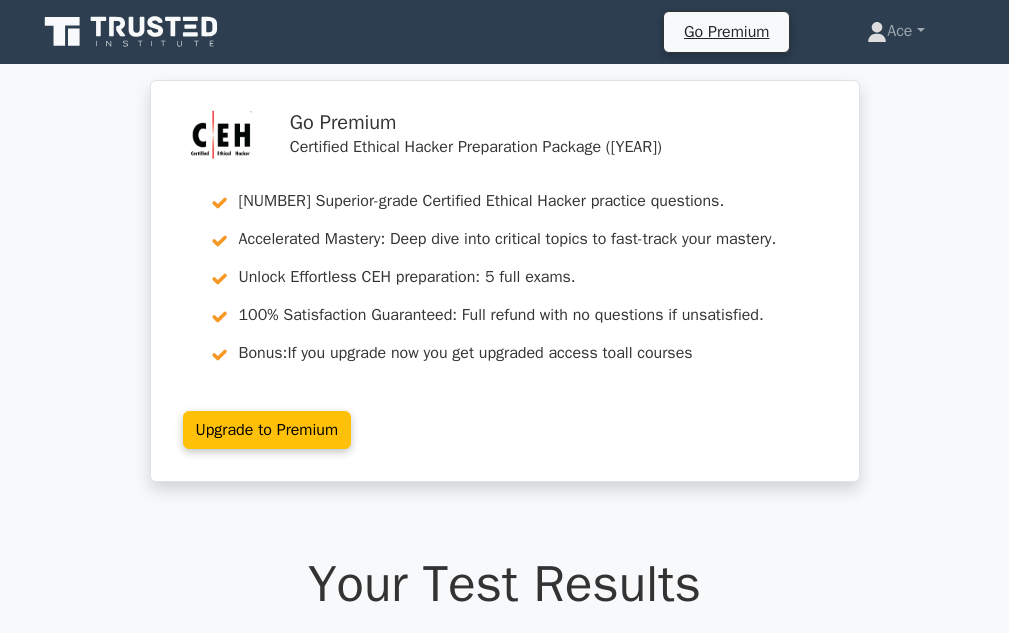 scroll, scrollTop: 0, scrollLeft: 0, axis: both 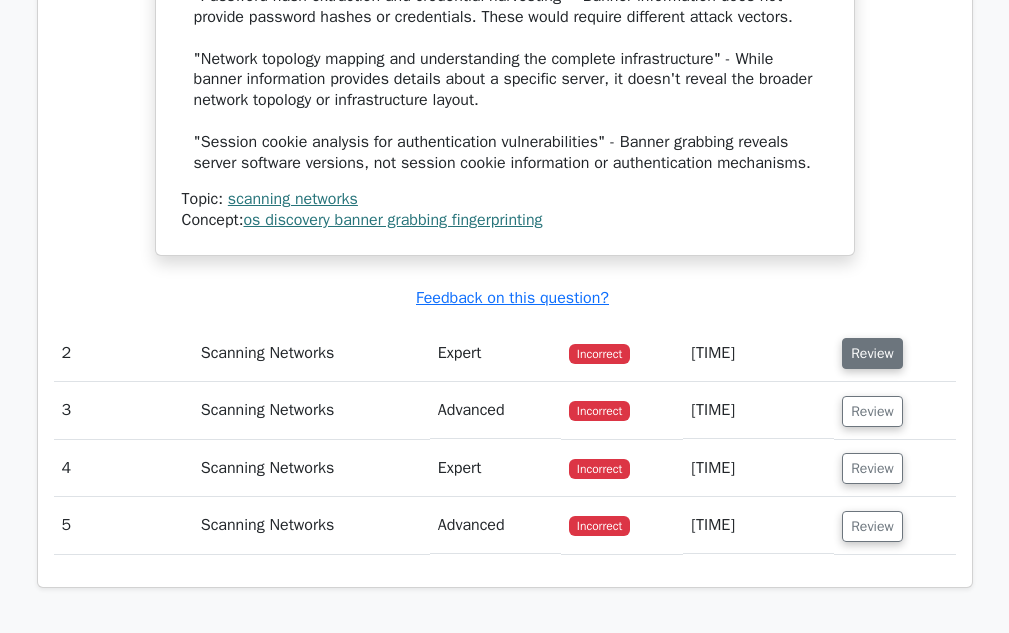 click on "Review" at bounding box center [872, 353] 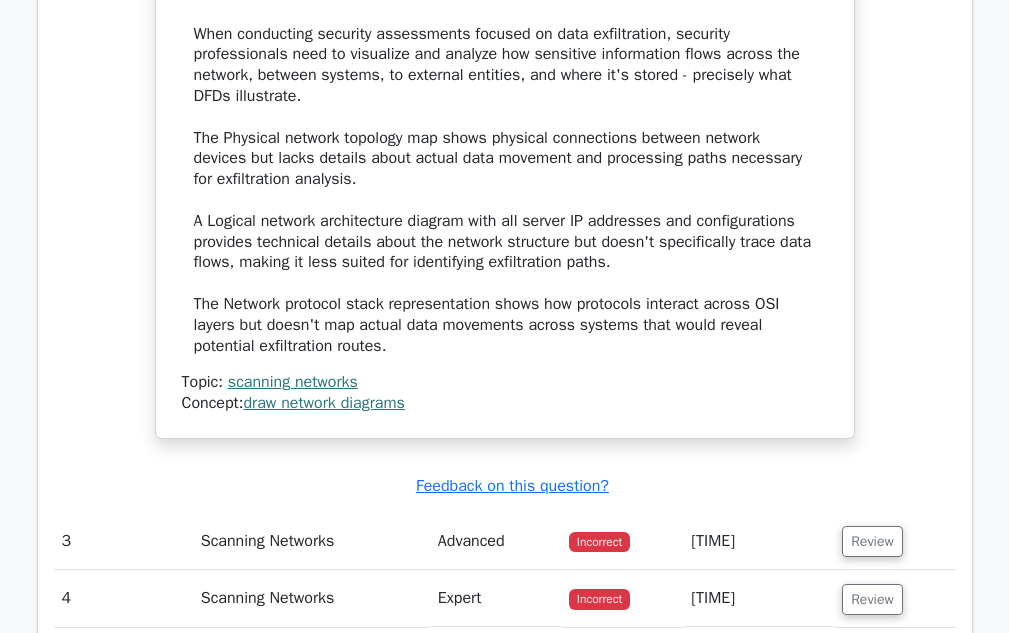 scroll, scrollTop: 3500, scrollLeft: 0, axis: vertical 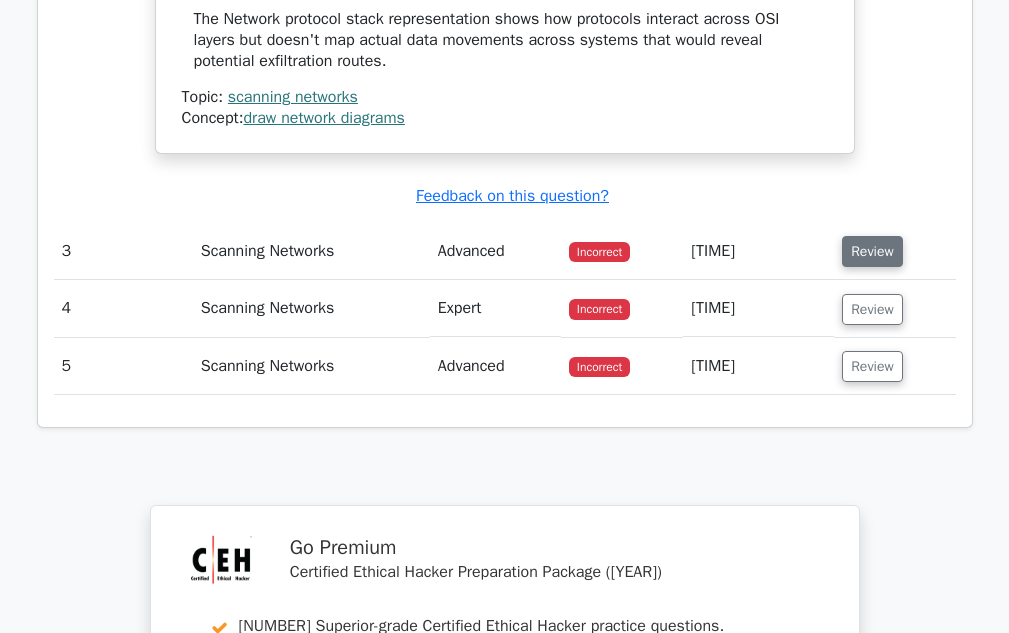 click on "Review" at bounding box center [872, 251] 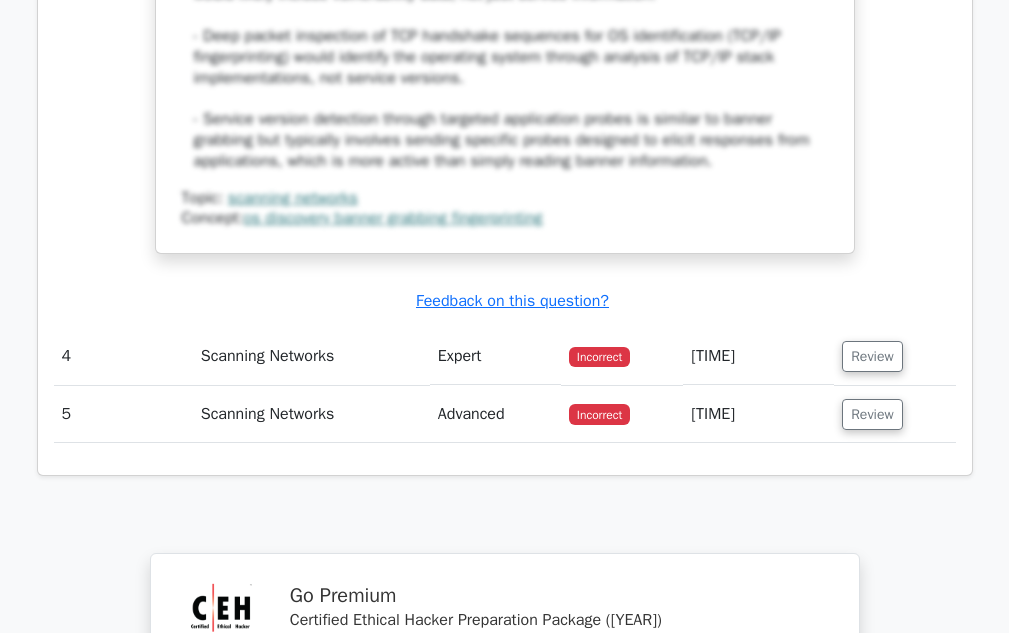 scroll, scrollTop: 4700, scrollLeft: 0, axis: vertical 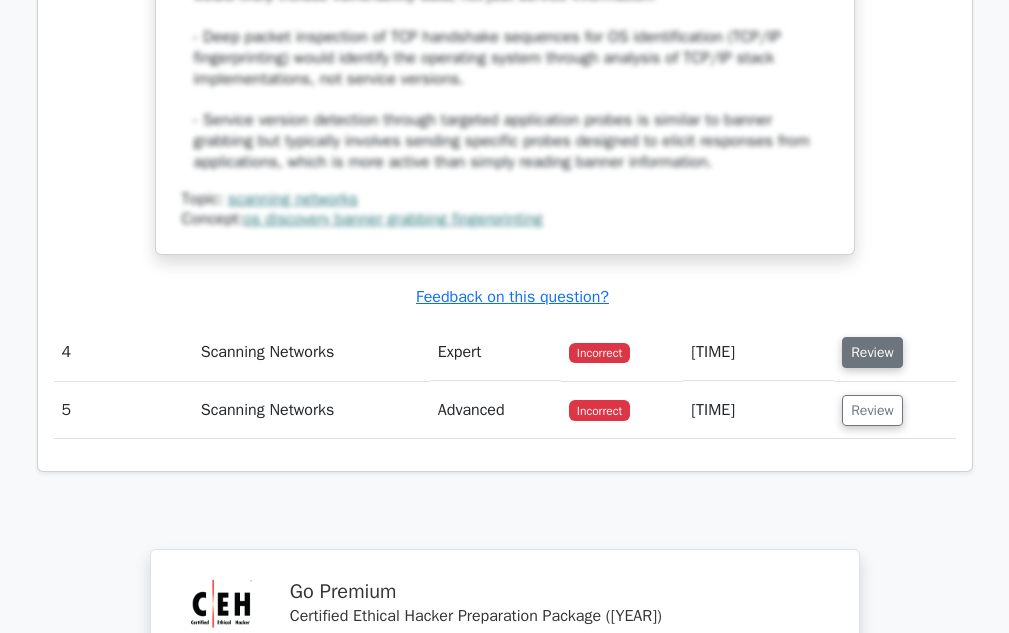 click on "Review" at bounding box center (872, 352) 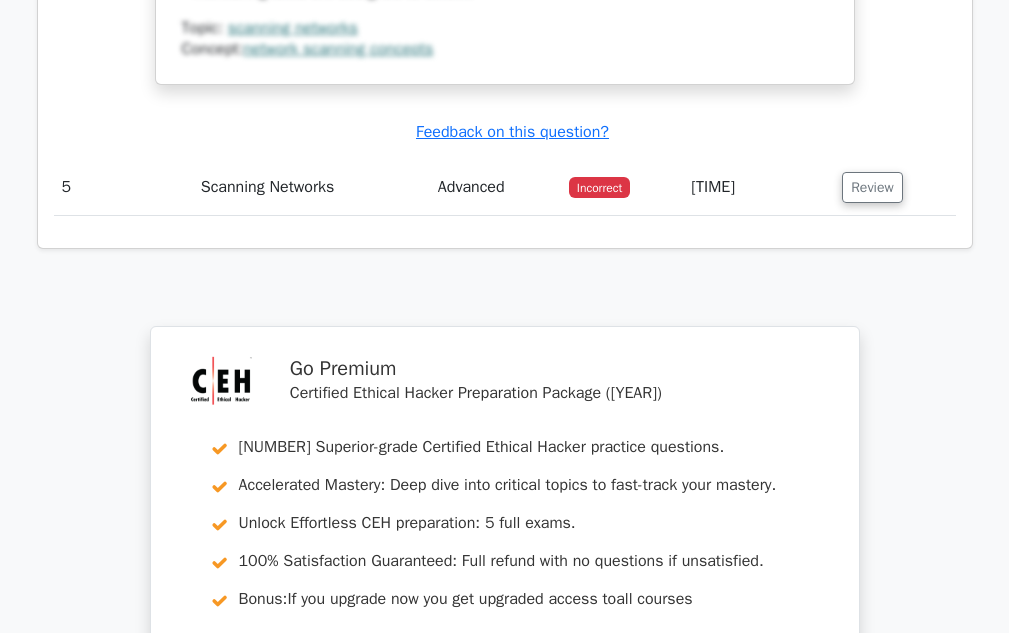 scroll, scrollTop: 6300, scrollLeft: 0, axis: vertical 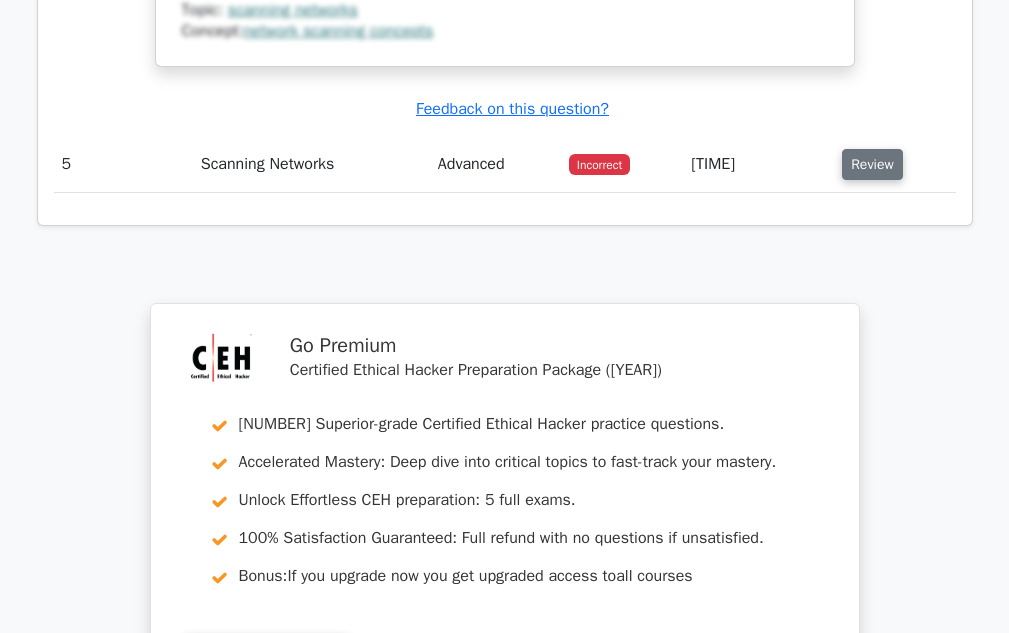 click on "Review" at bounding box center (872, 164) 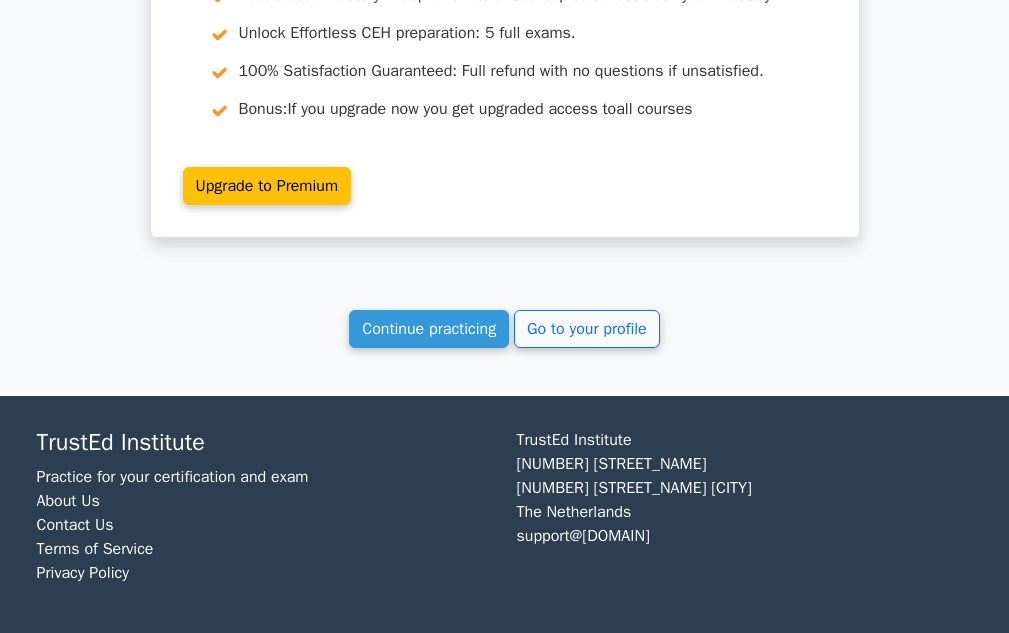 scroll, scrollTop: 7964, scrollLeft: 0, axis: vertical 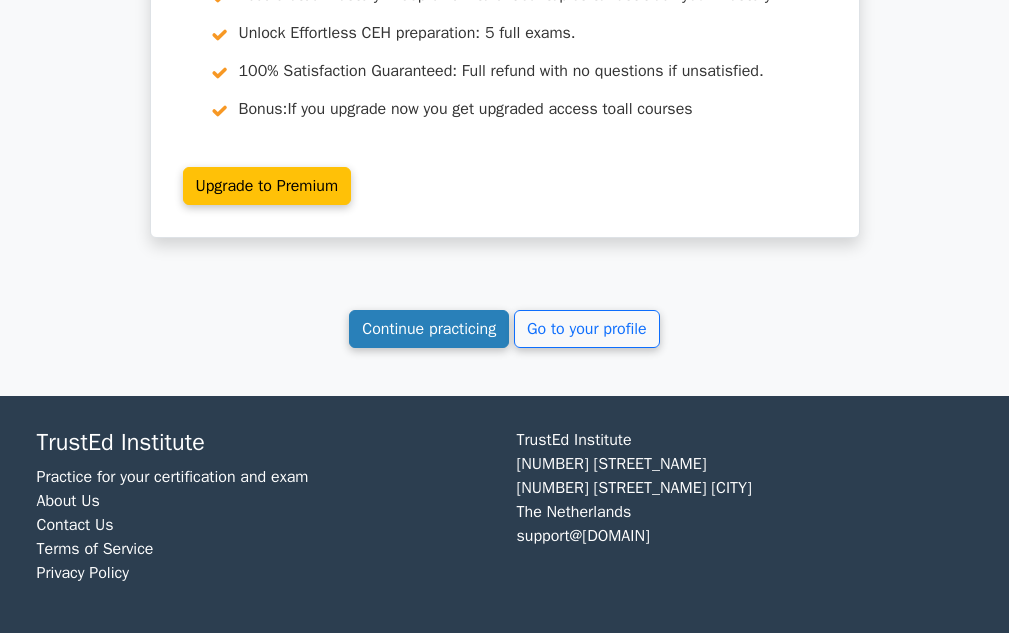 click on "Continue practicing" at bounding box center (429, 329) 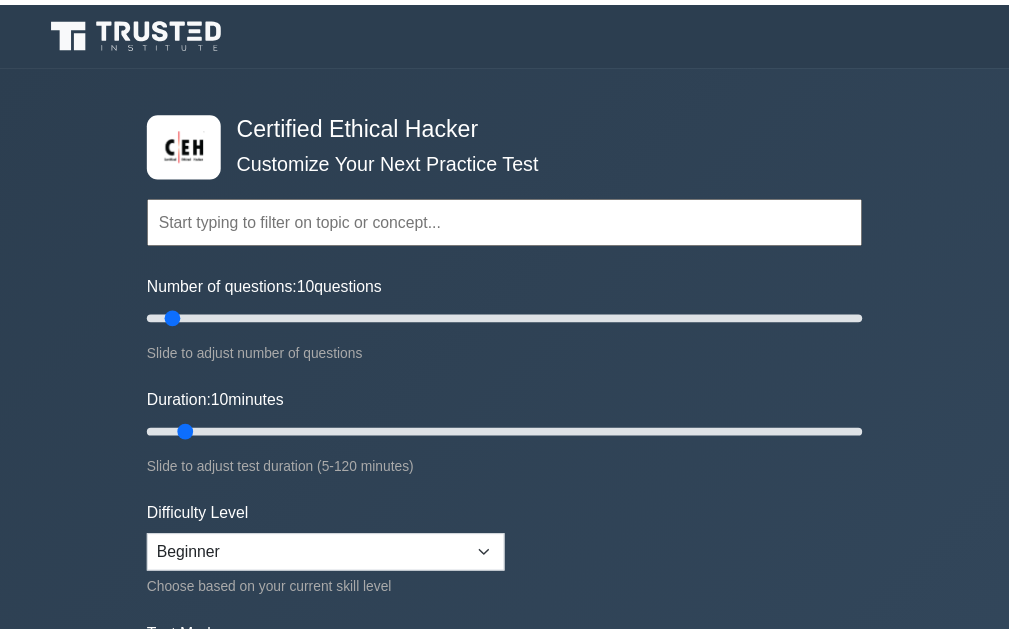 scroll, scrollTop: 0, scrollLeft: 0, axis: both 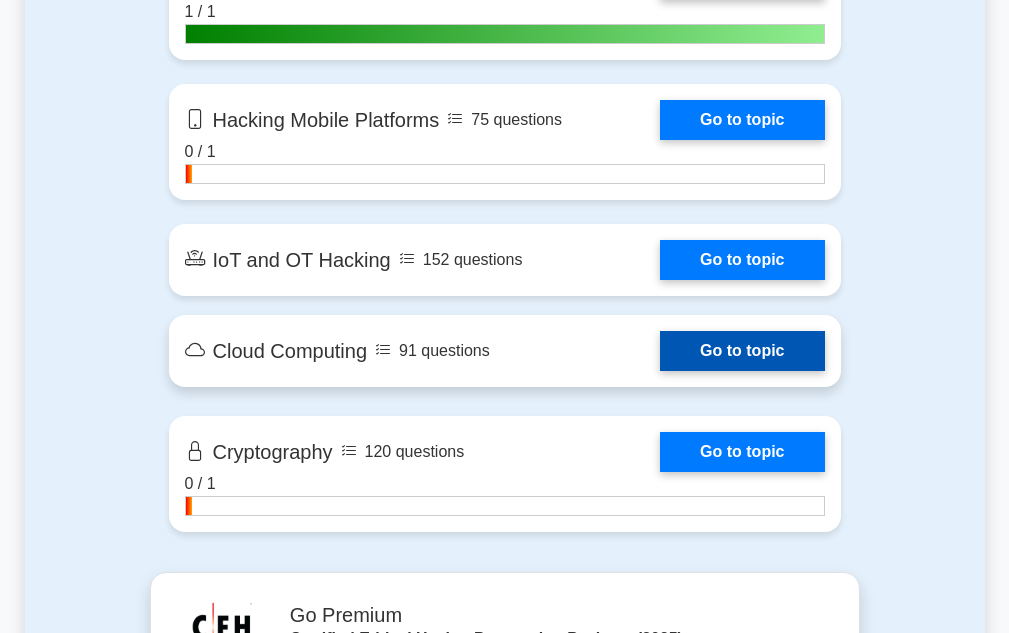 click on "Go to topic" at bounding box center [742, 351] 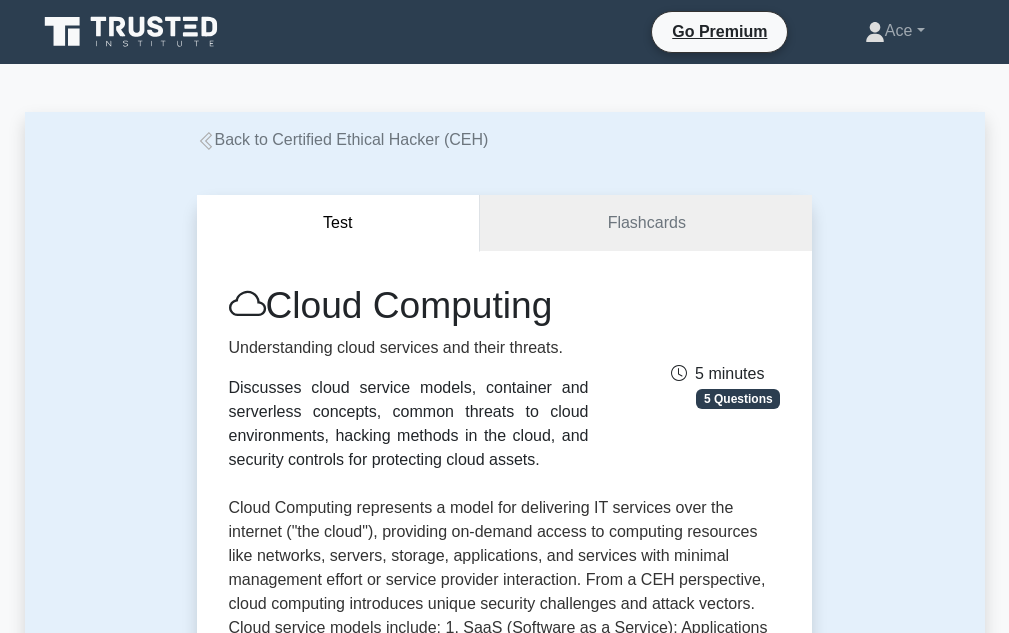 scroll, scrollTop: 0, scrollLeft: 0, axis: both 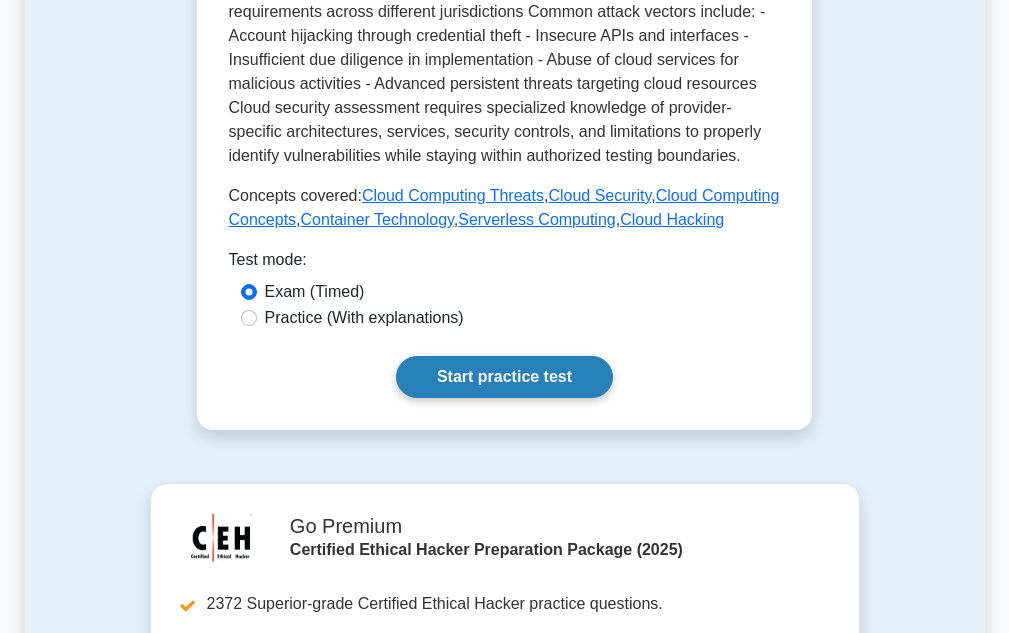click on "Start practice test" at bounding box center (504, 377) 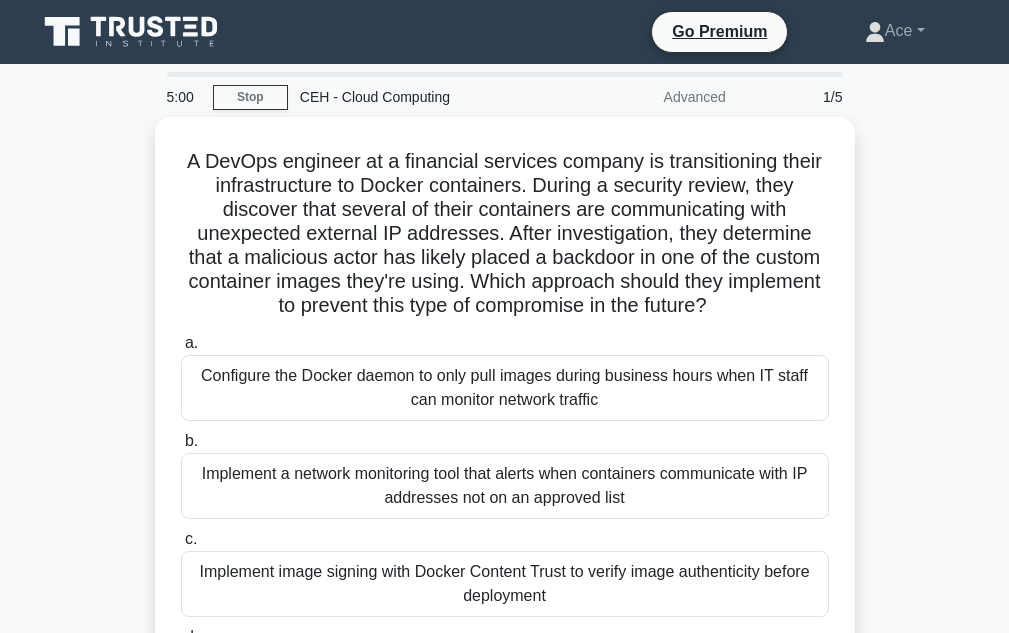 scroll, scrollTop: 0, scrollLeft: 0, axis: both 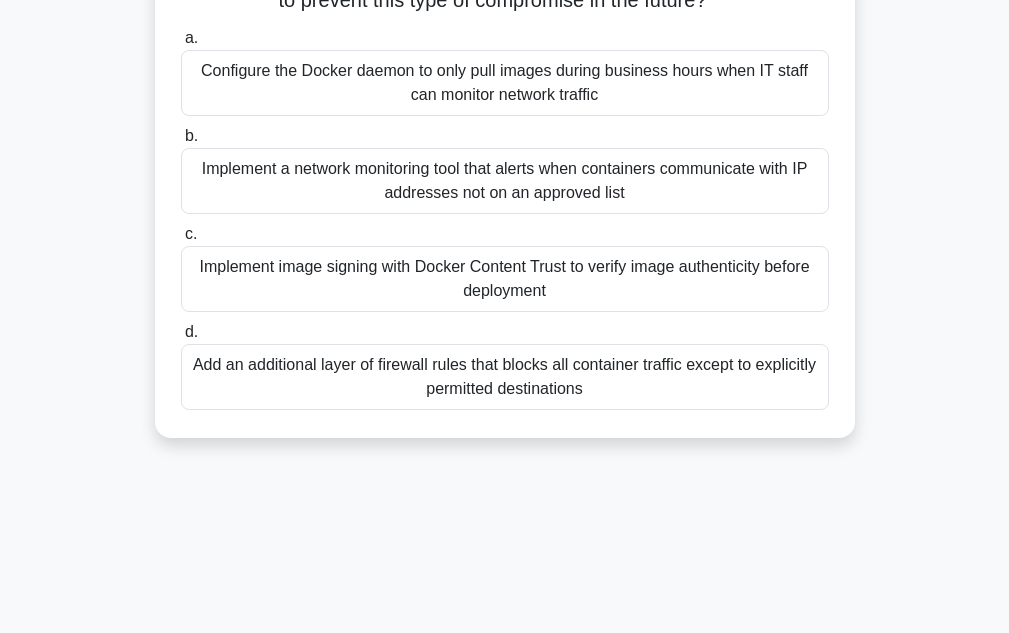 click on "Add an additional layer of firewall rules that blocks all container traffic except to explicitly permitted destinations" at bounding box center [505, 377] 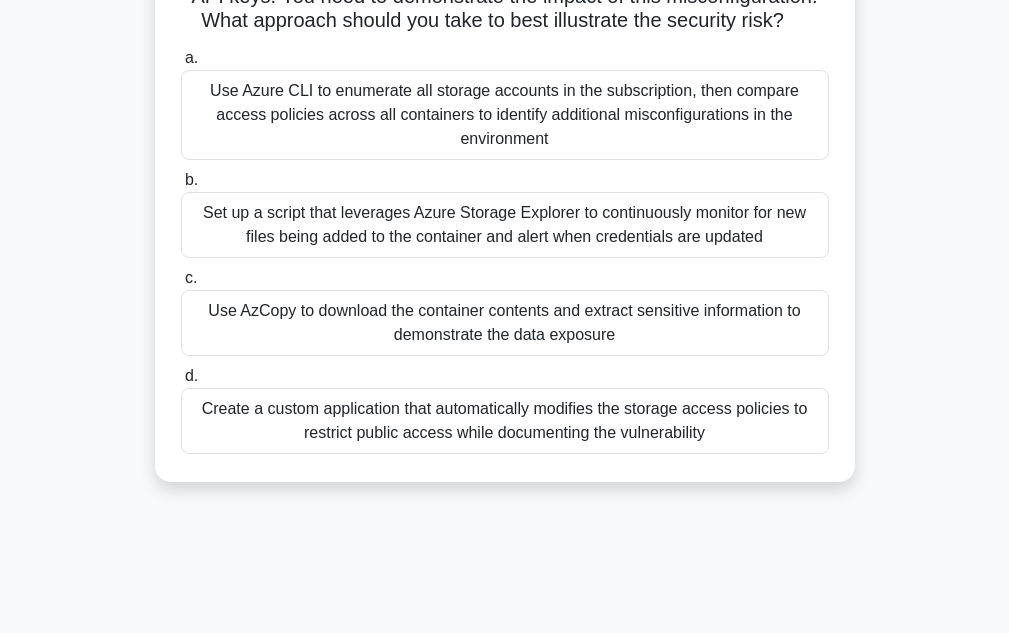 scroll, scrollTop: 300, scrollLeft: 0, axis: vertical 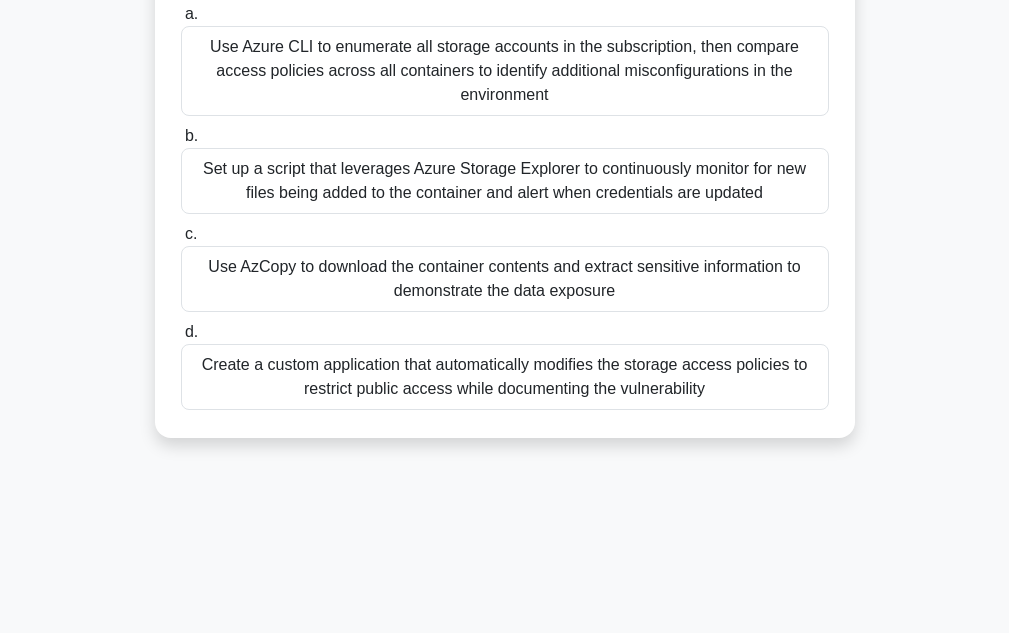 click on "Create a custom application that automatically modifies the storage access policies to restrict public access while documenting the vulnerability" at bounding box center (505, 377) 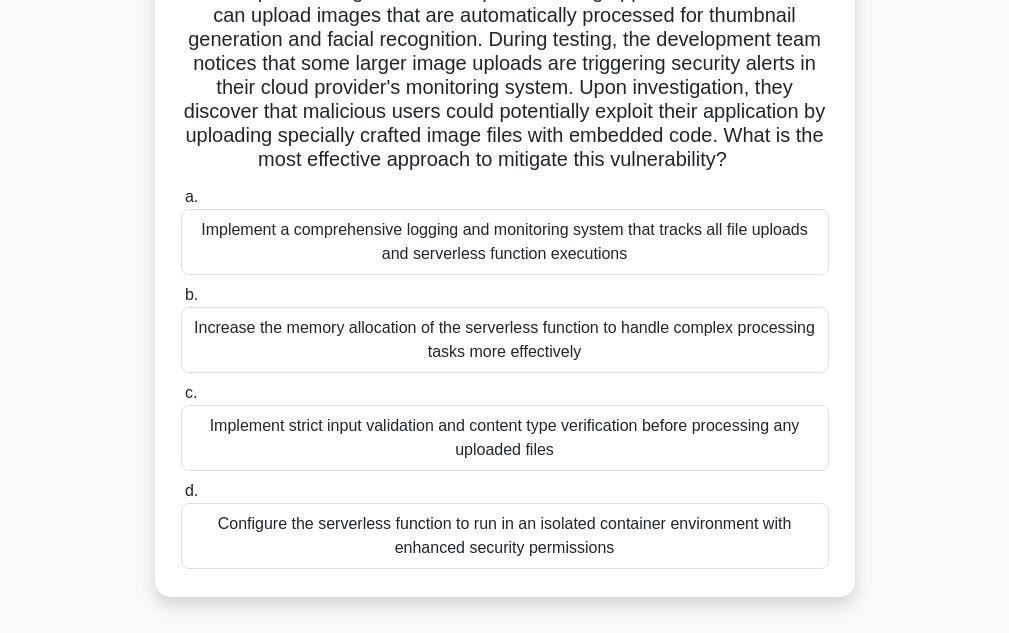 scroll, scrollTop: 200, scrollLeft: 0, axis: vertical 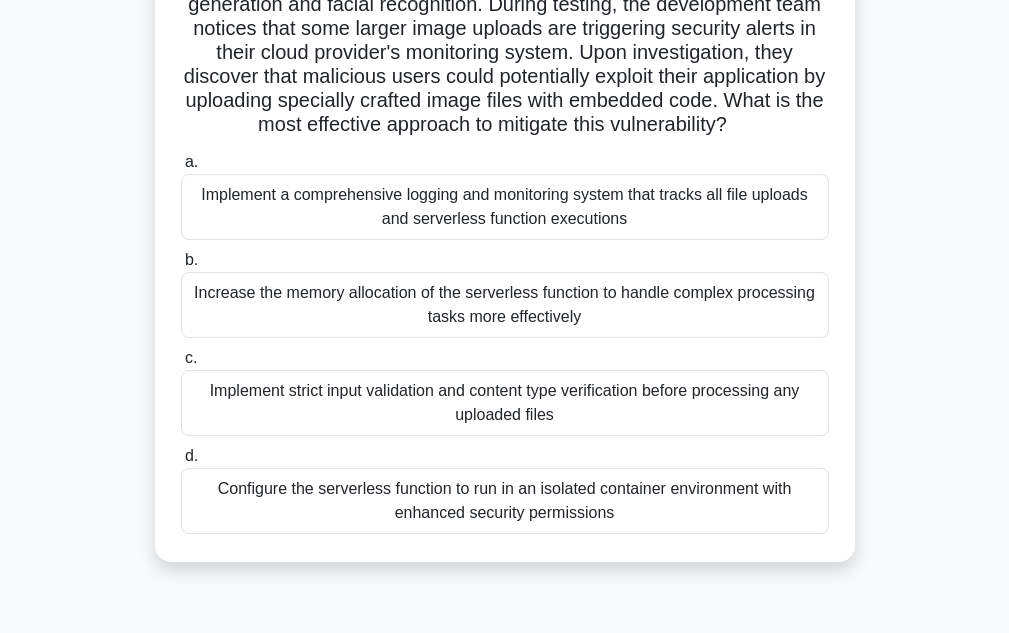 click on "Implement a comprehensive logging and monitoring system that tracks all file uploads and serverless function executions" at bounding box center [505, 207] 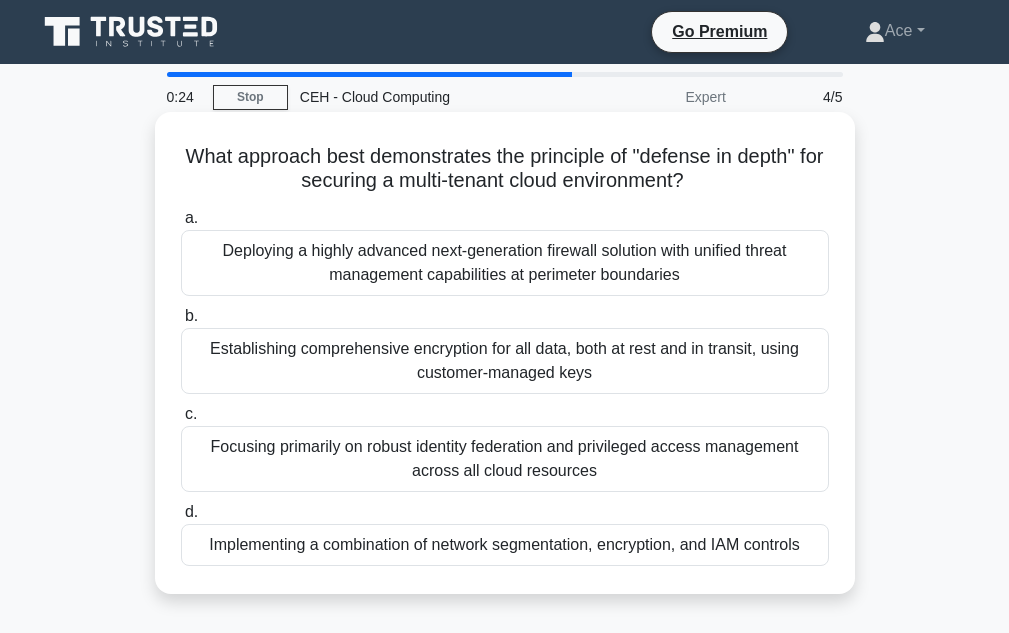 scroll, scrollTop: 100, scrollLeft: 0, axis: vertical 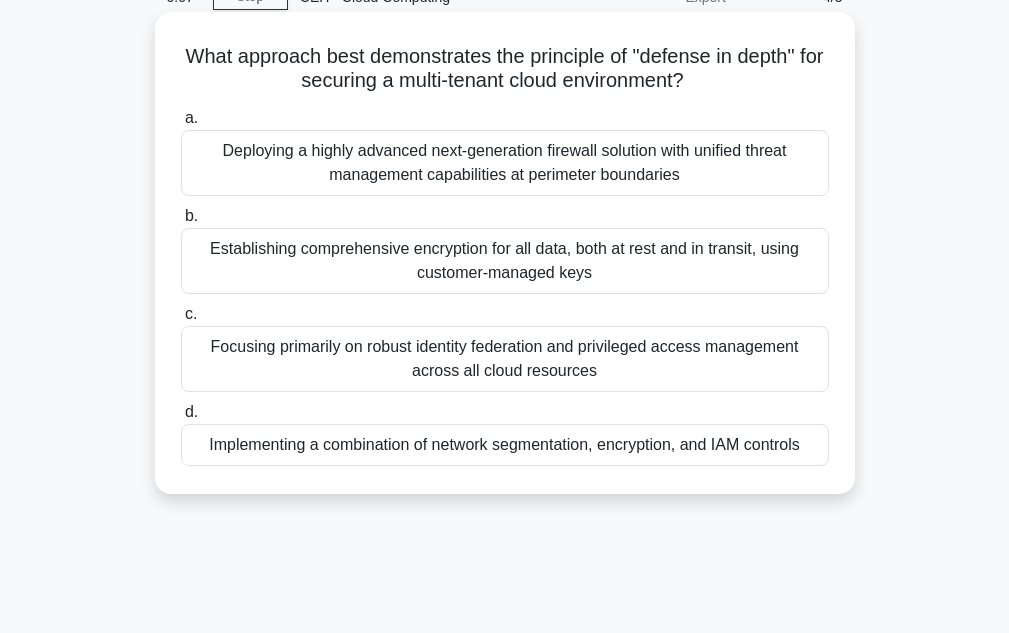 click on "Deploying a highly advanced next-generation firewall solution with unified threat management capabilities at perimeter boundaries" at bounding box center (505, 163) 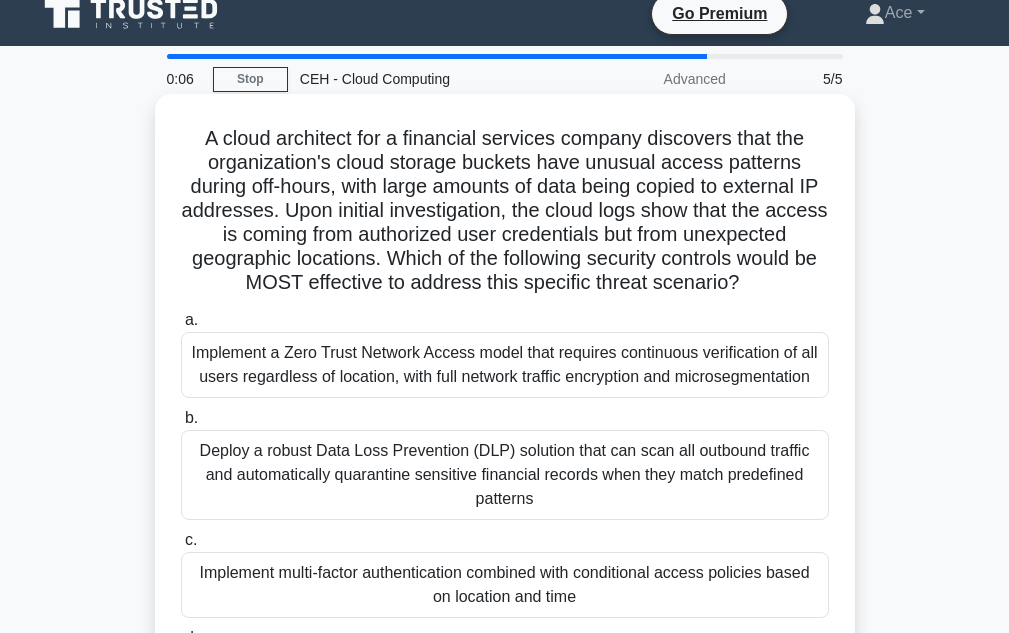 scroll, scrollTop: 0, scrollLeft: 0, axis: both 